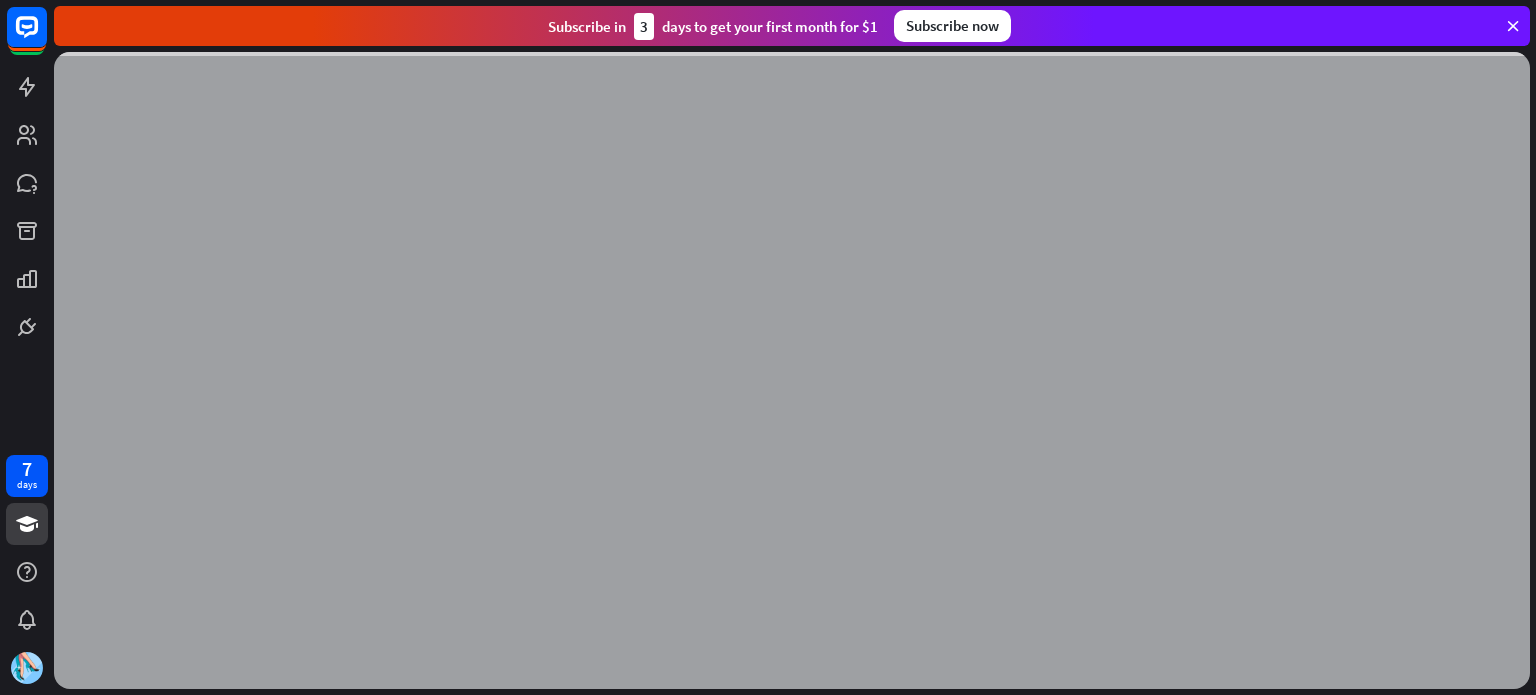 scroll, scrollTop: 0, scrollLeft: 0, axis: both 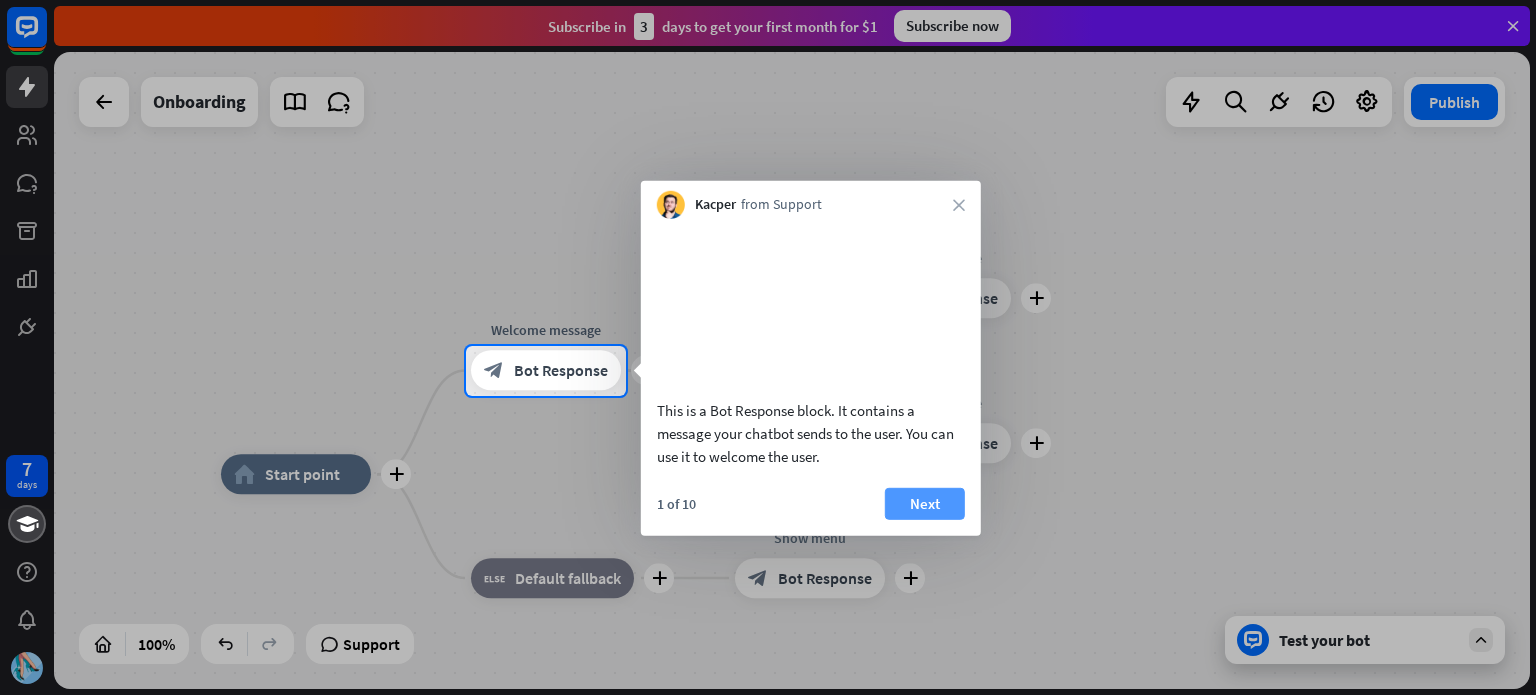 click on "Next" at bounding box center (925, 503) 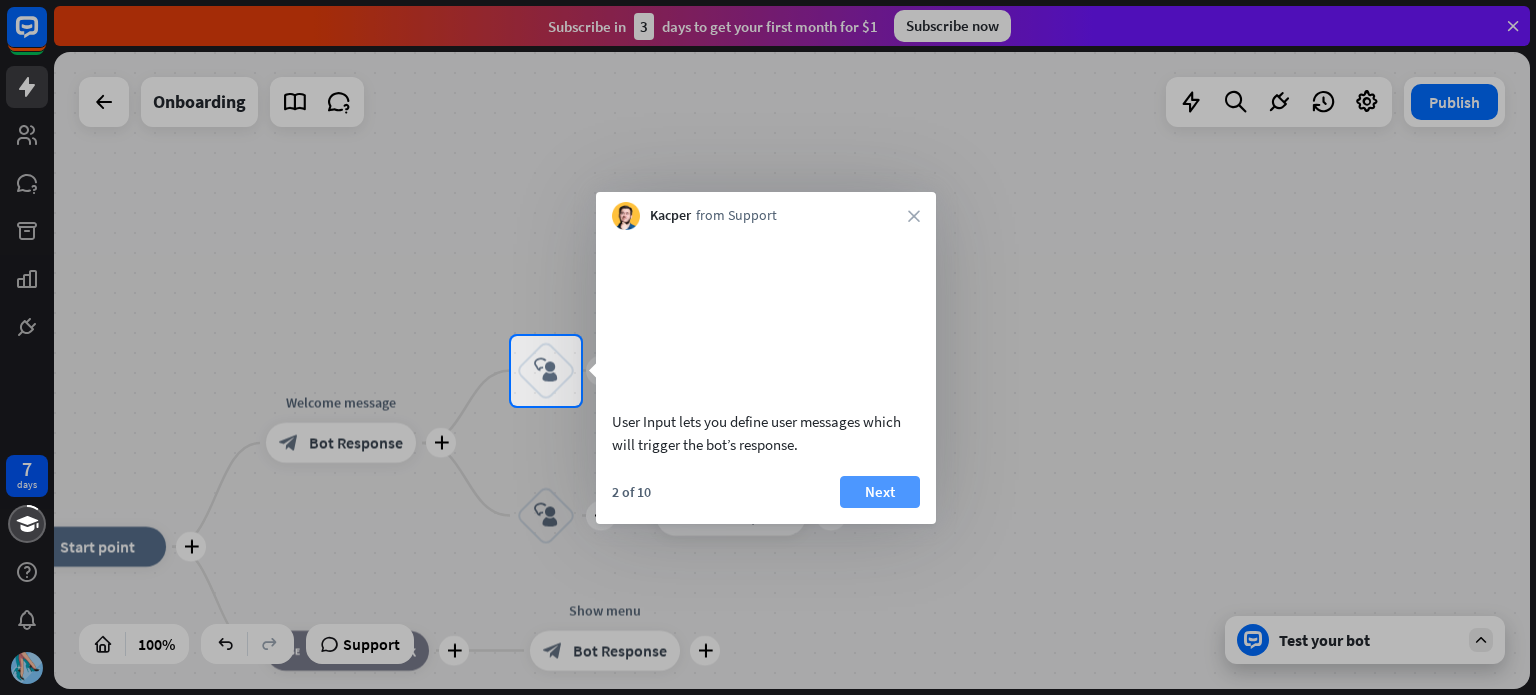 click on "Next" at bounding box center (880, 492) 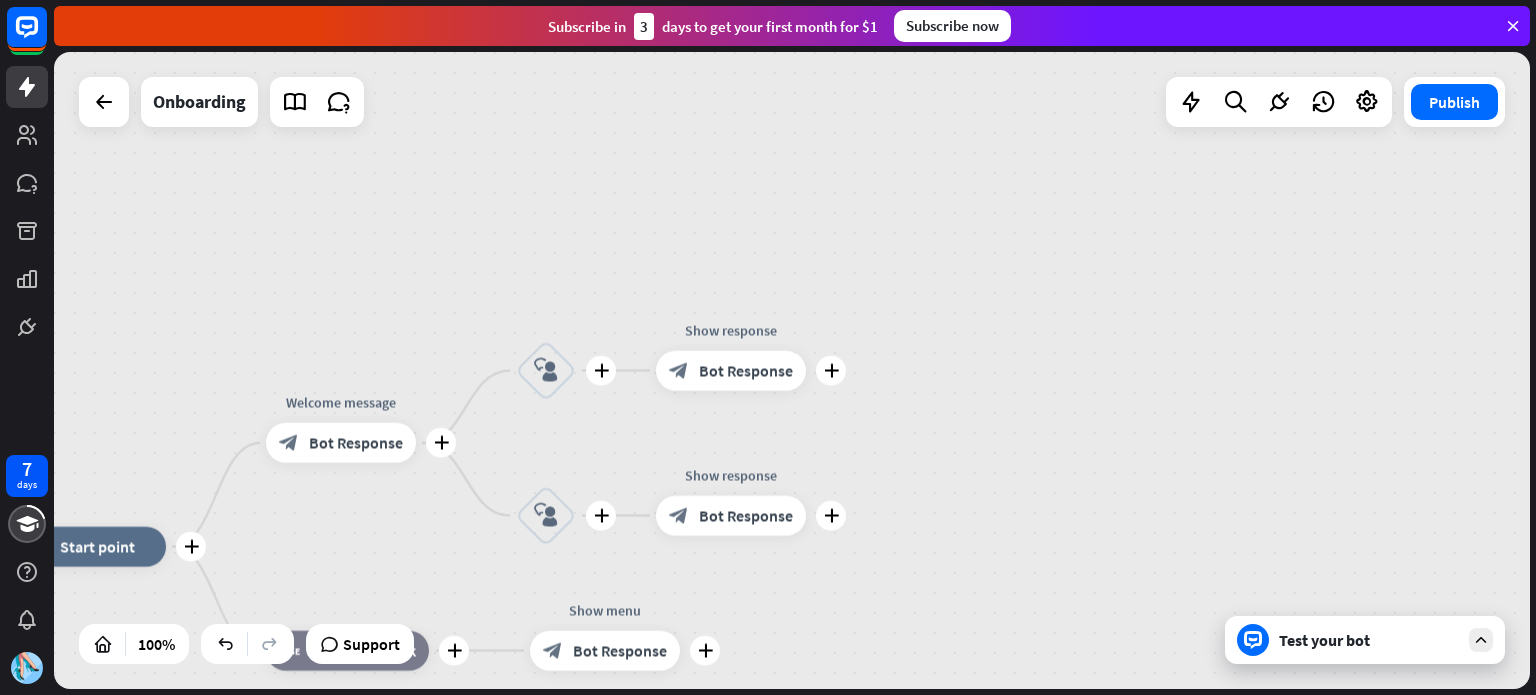 click on "plus     home_2   Start point               plus   Welcome message   block_bot_response   Bot Response               plus     block_user_input               plus   Show response   block_bot_response   Bot Response               plus     block_user_input               plus   Show response   block_bot_response   Bot Response               plus     block_fallback   Default fallback               plus   Show menu   block_bot_response   Bot Response" at bounding box center [792, 370] 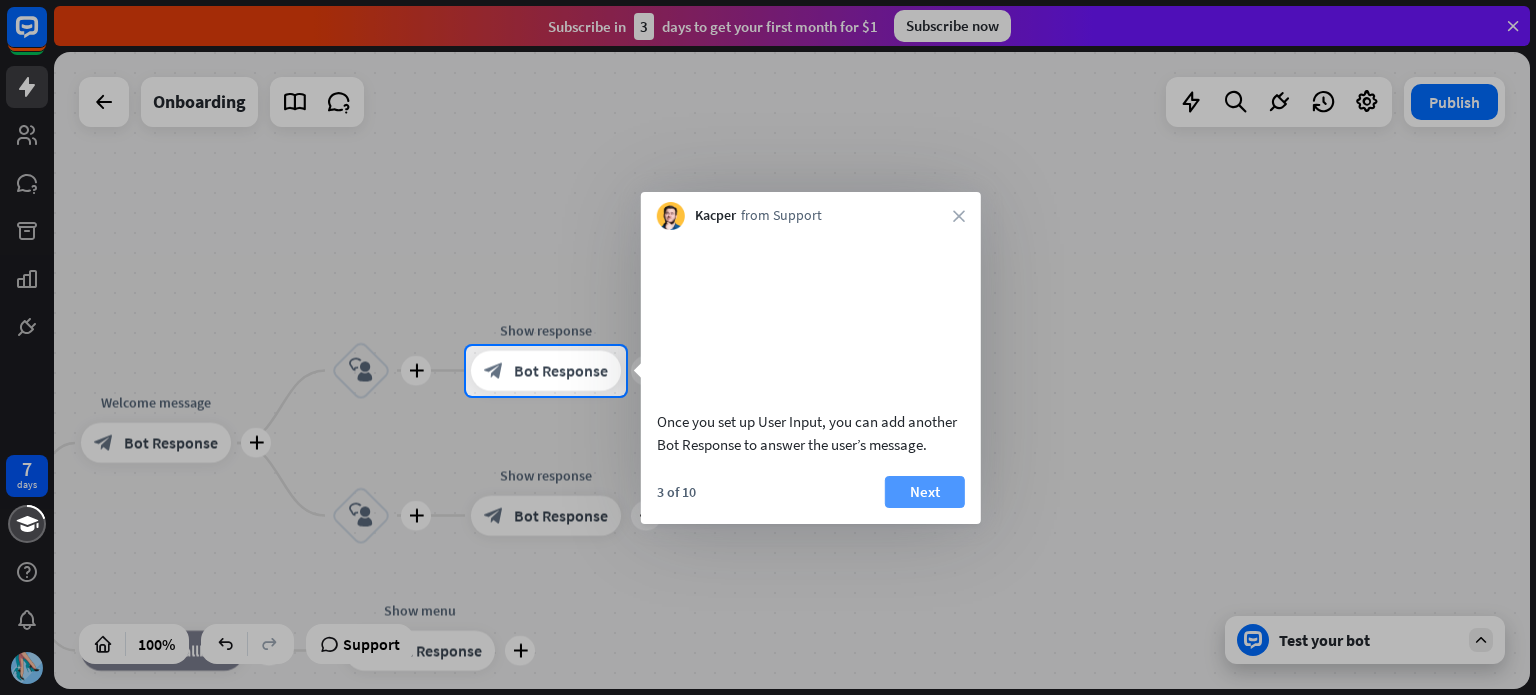 click on "Next" at bounding box center (925, 492) 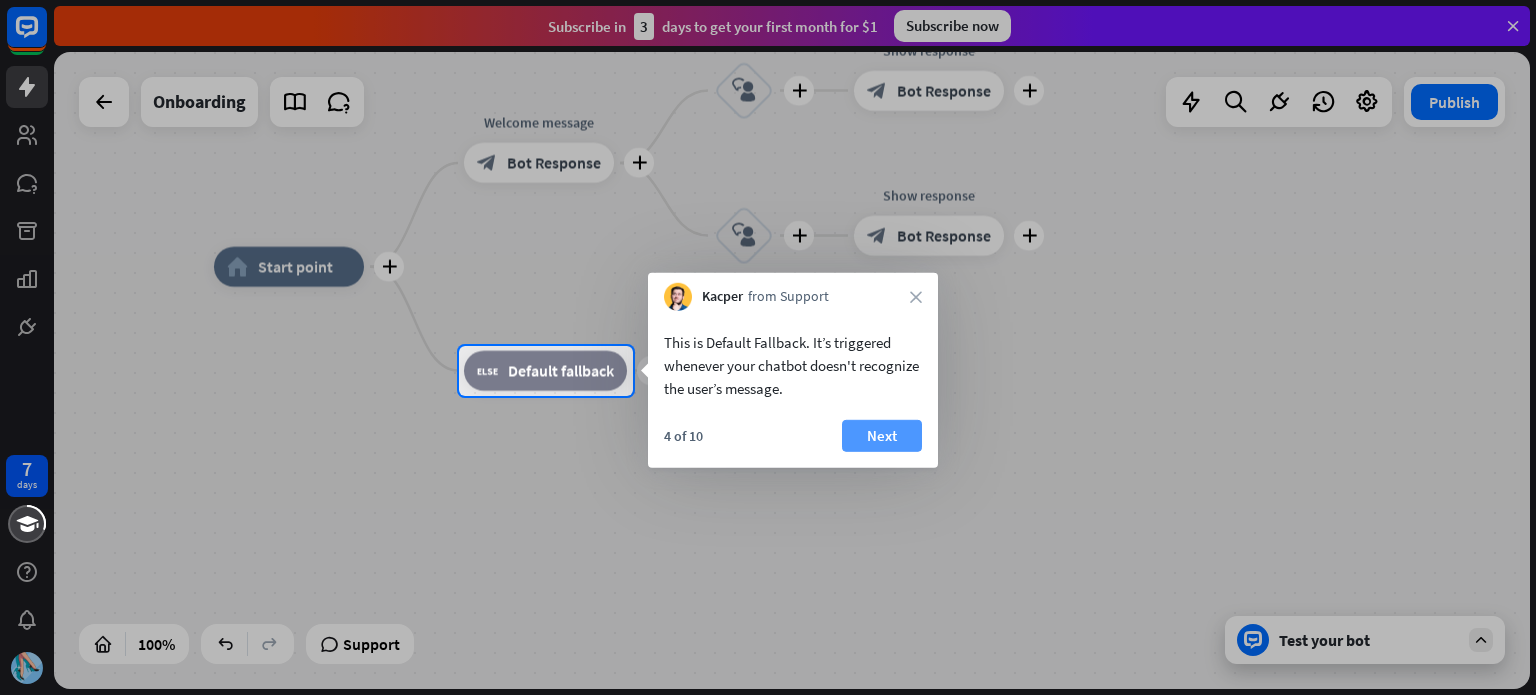 click on "Next" at bounding box center [882, 436] 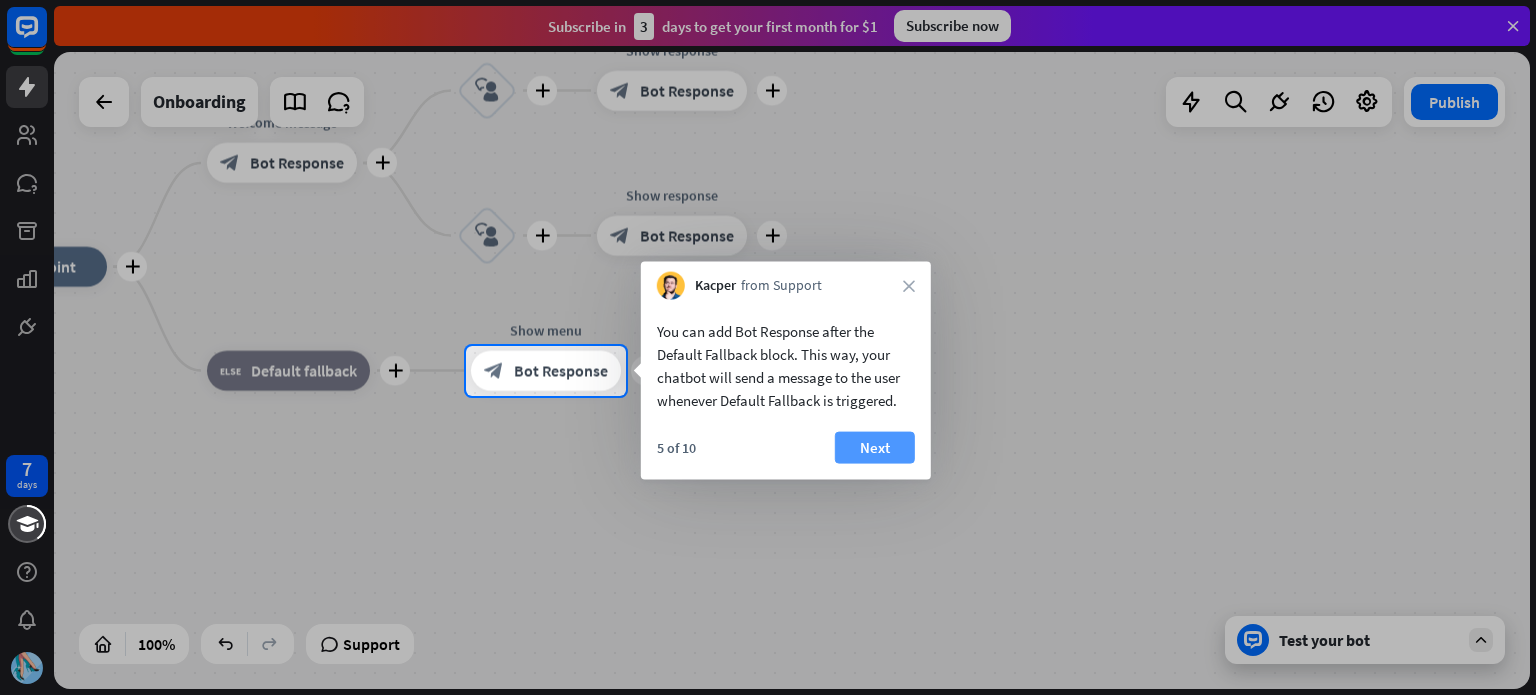 click on "Next" at bounding box center (875, 448) 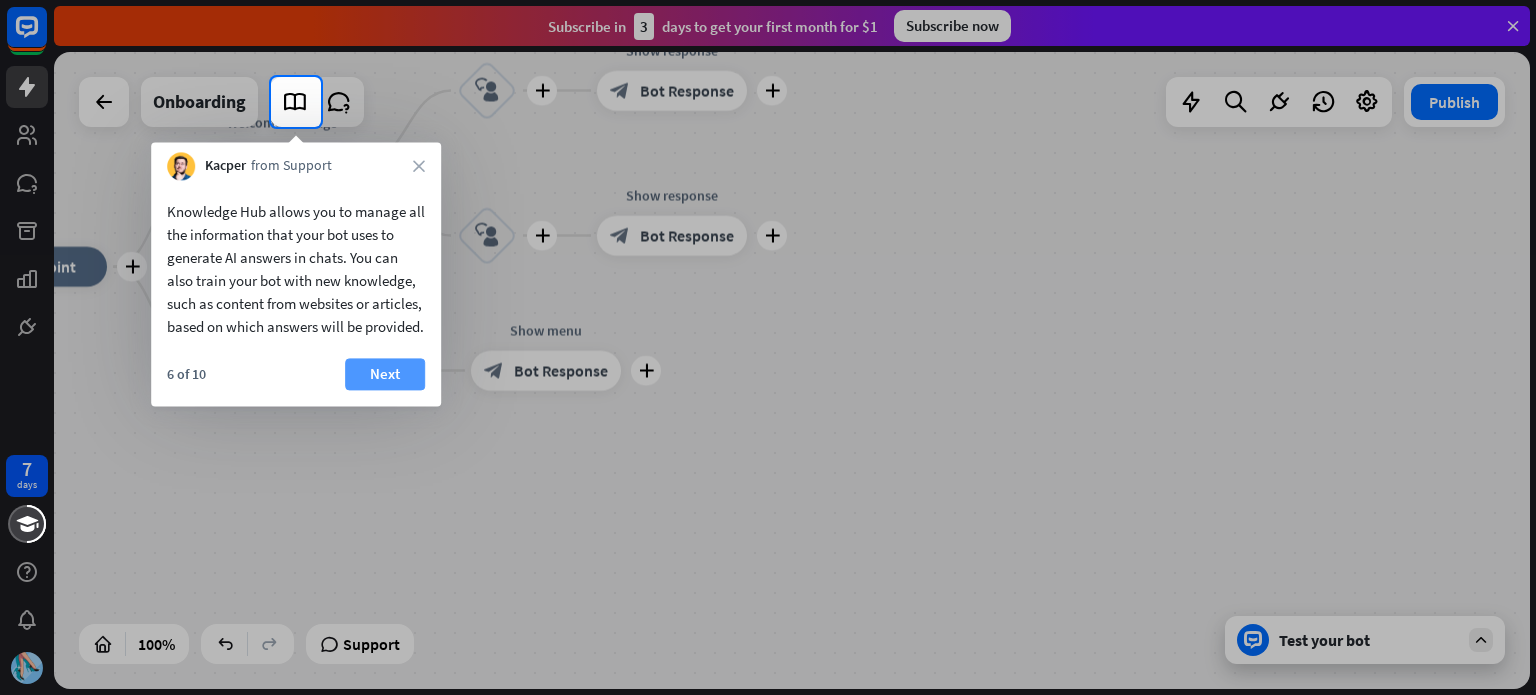 click on "Next" at bounding box center (385, 374) 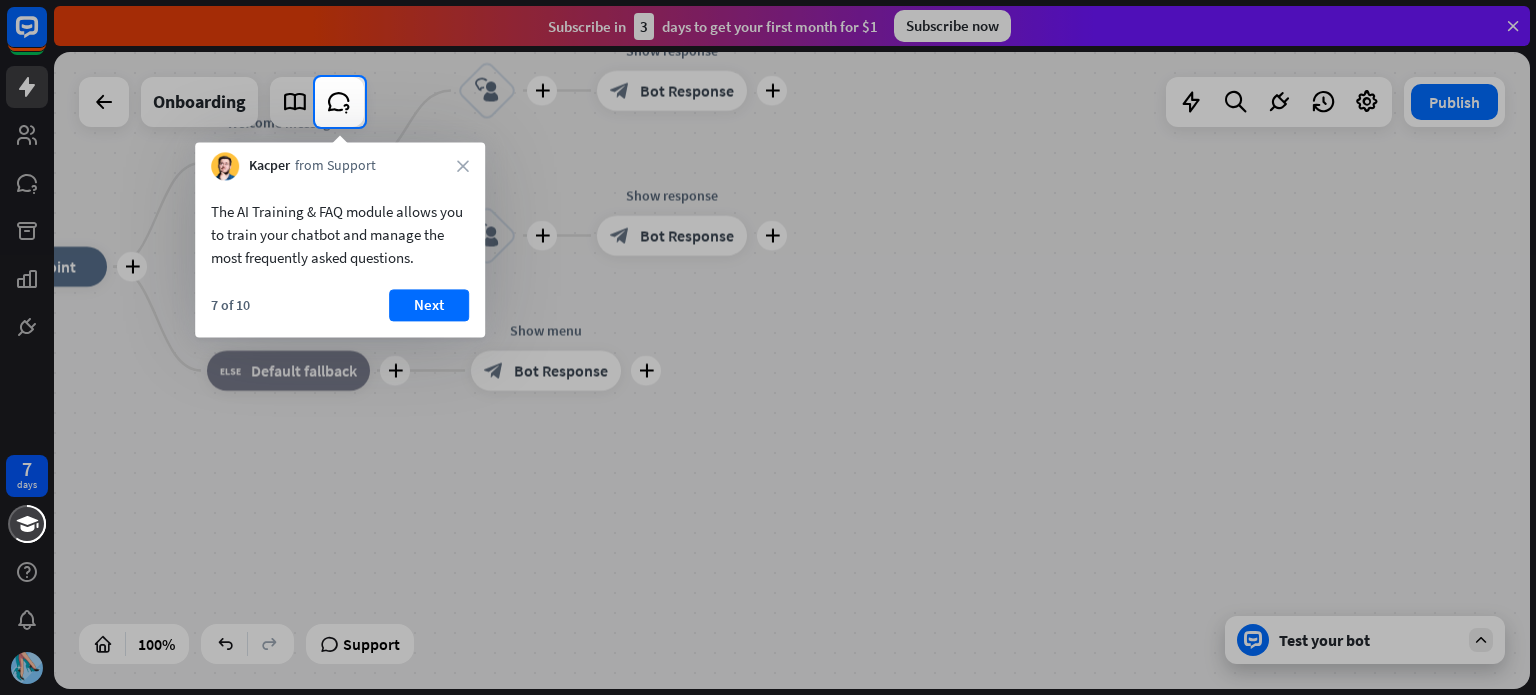 click on "The AI Training & FAQ module allows you to train your chatbot and manage the most frequently asked questions." at bounding box center (340, 229) 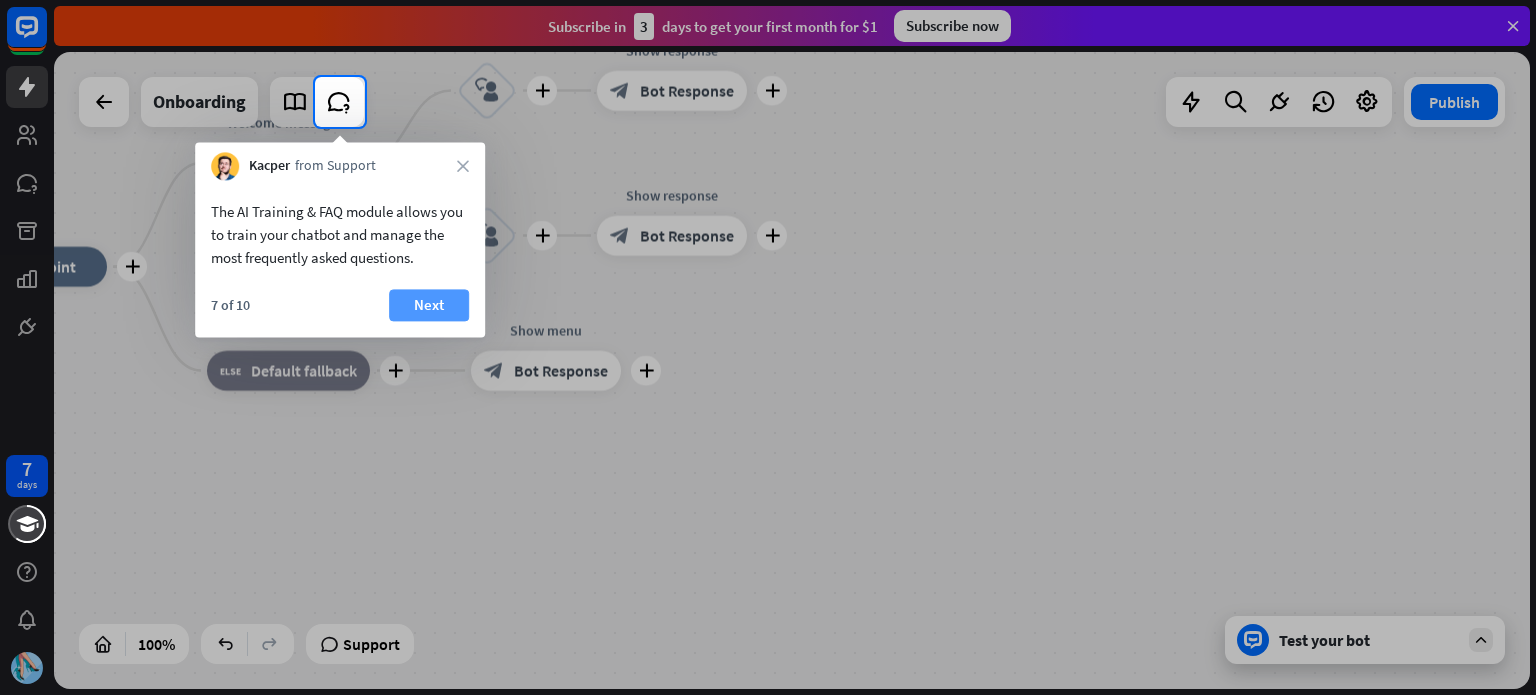 click on "Next" at bounding box center [429, 305] 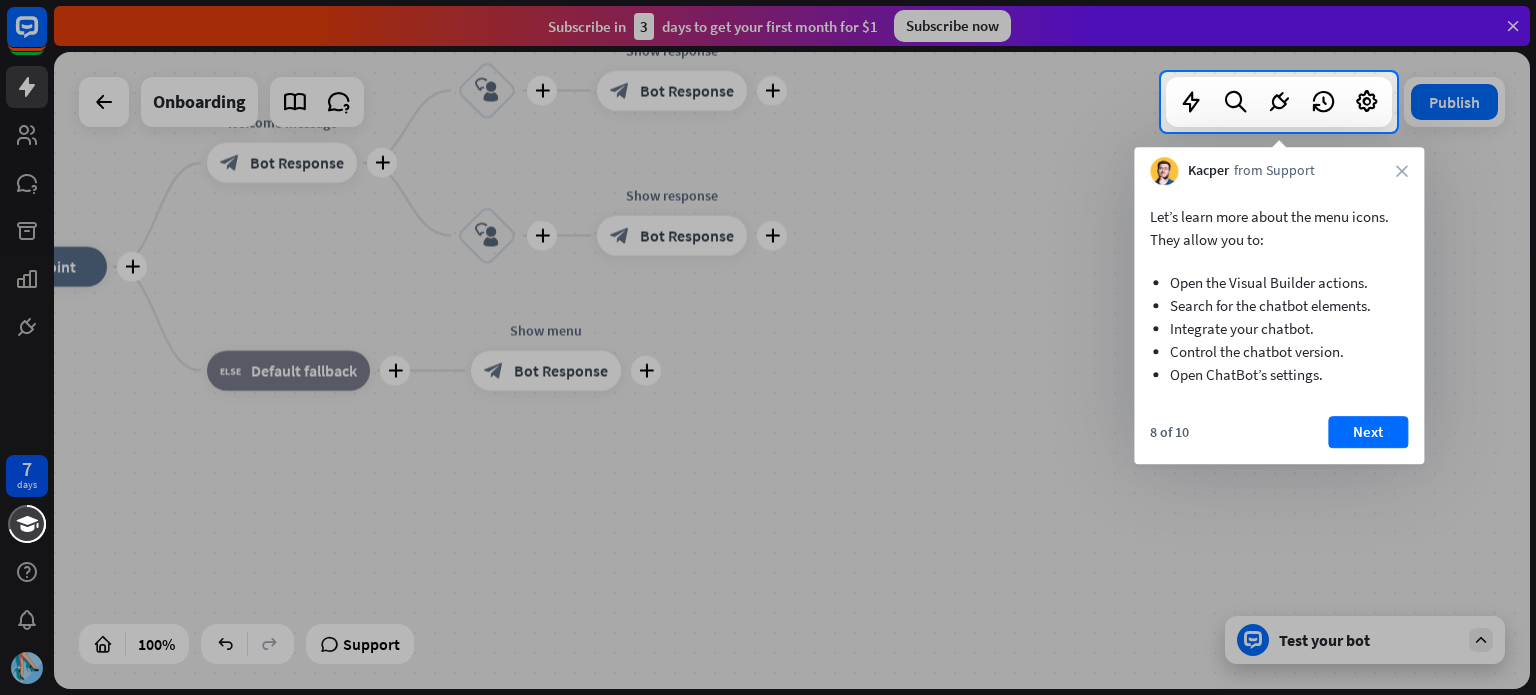 click on "Kacper
from Support
close" at bounding box center [1279, 166] 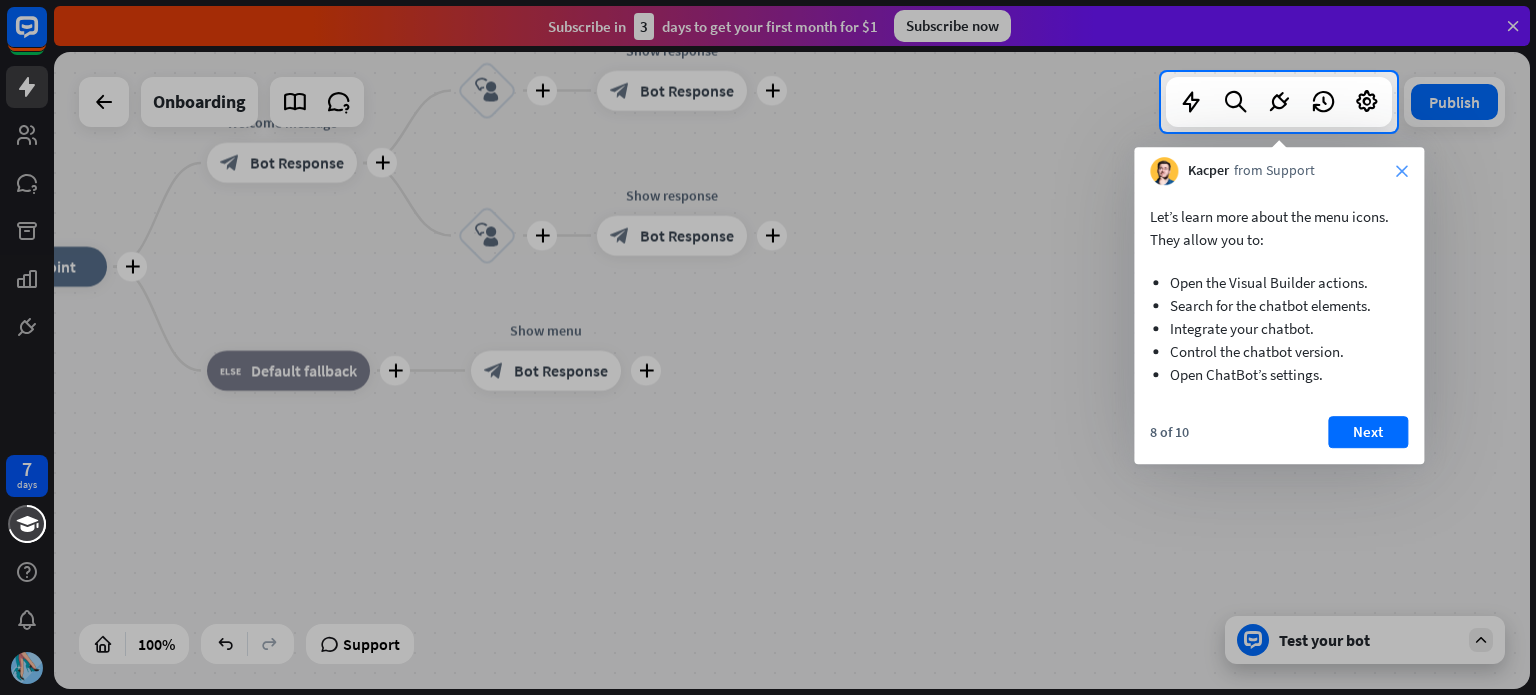 click on "close" at bounding box center (1402, 171) 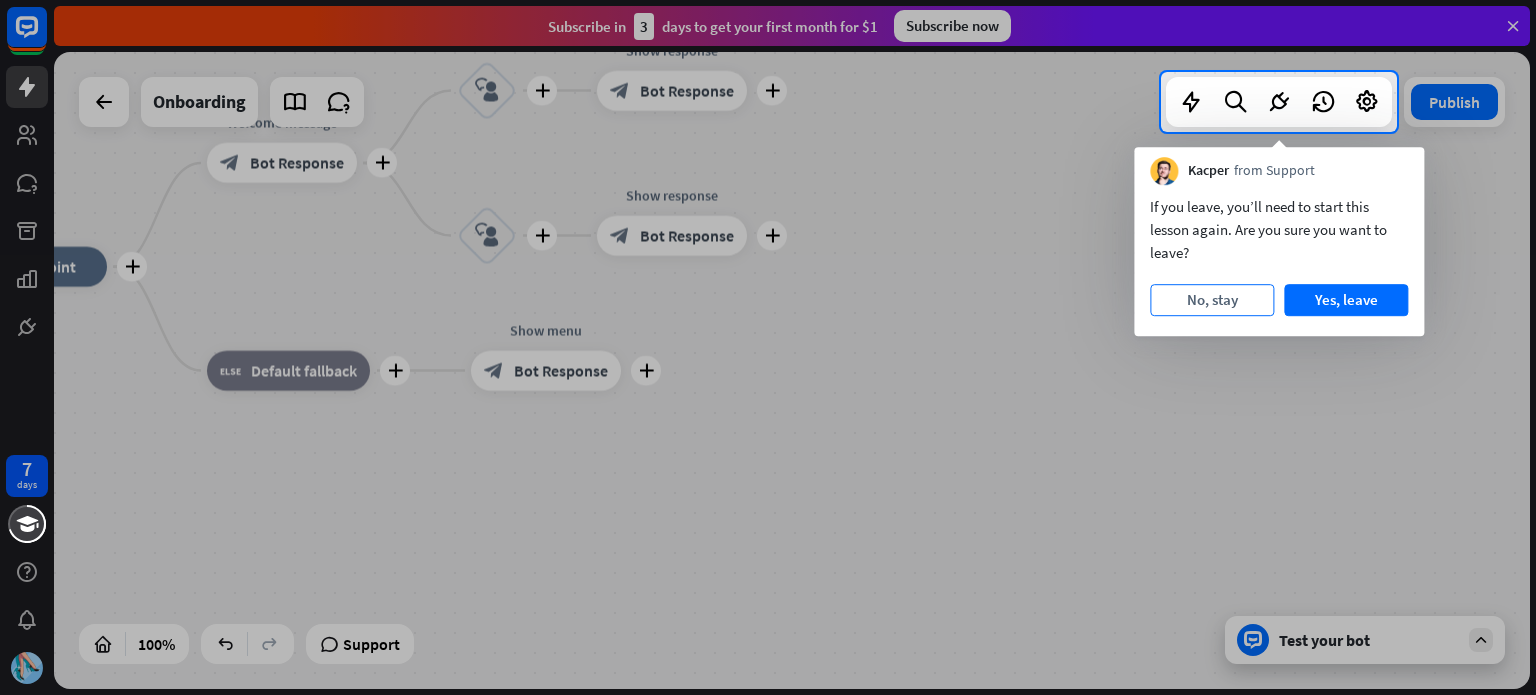 click on "No, stay" at bounding box center (1212, 300) 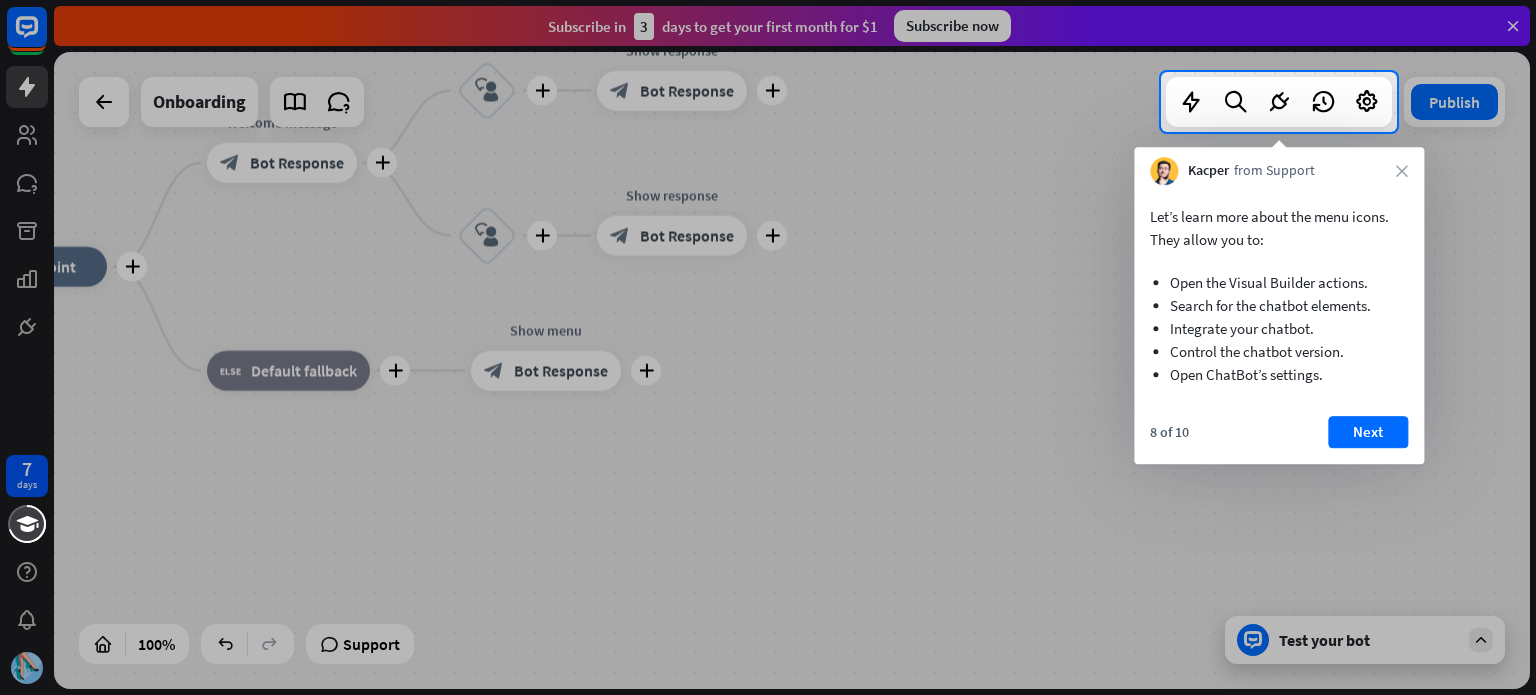 click on "Integrate your chatbot." at bounding box center (1279, 328) 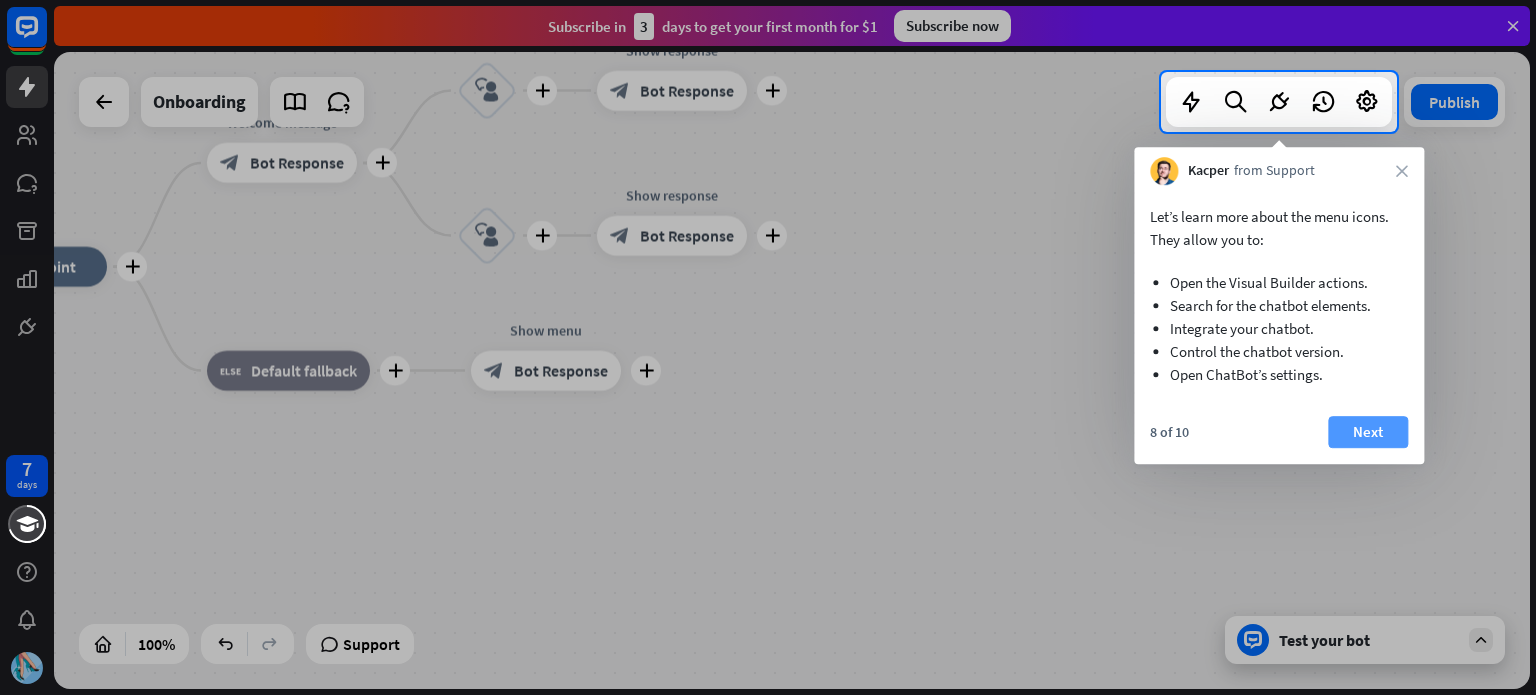 click on "Next" at bounding box center [1368, 432] 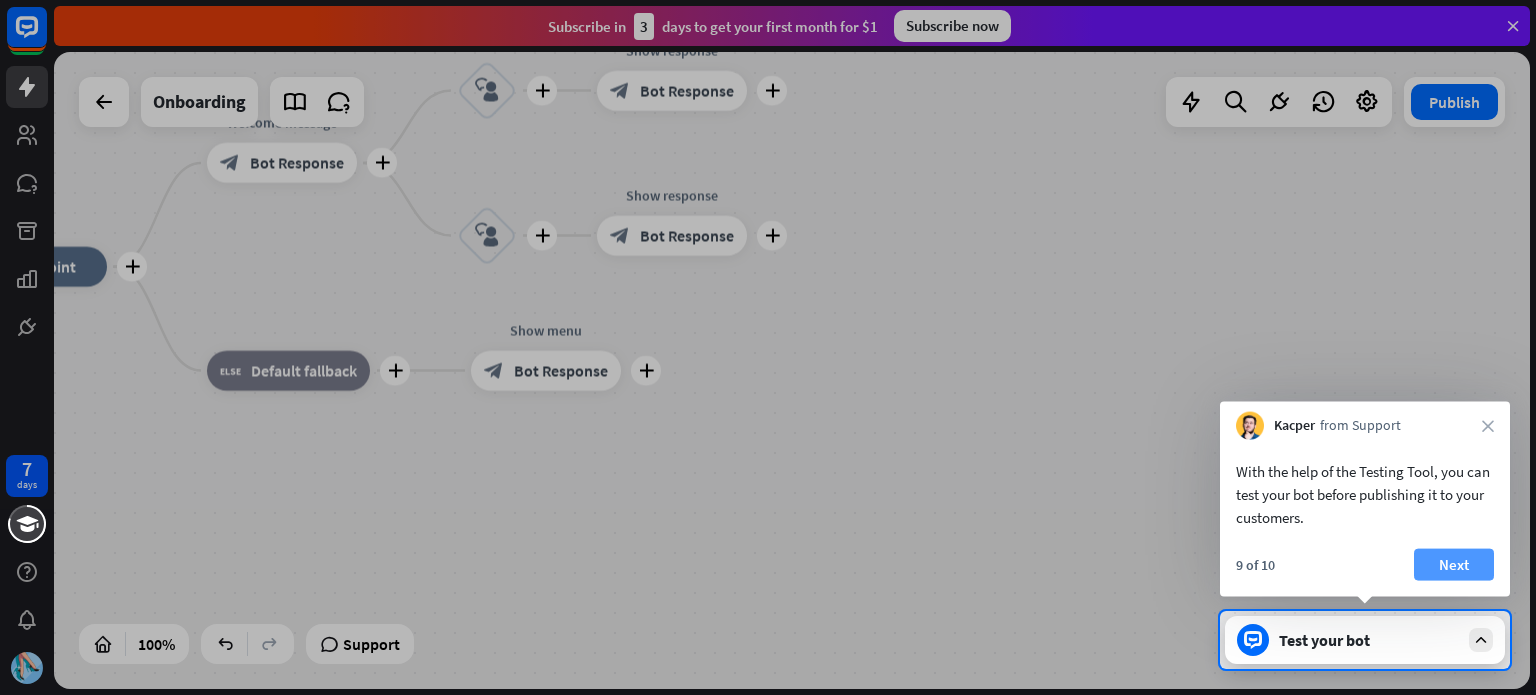 click on "Next" at bounding box center [1454, 565] 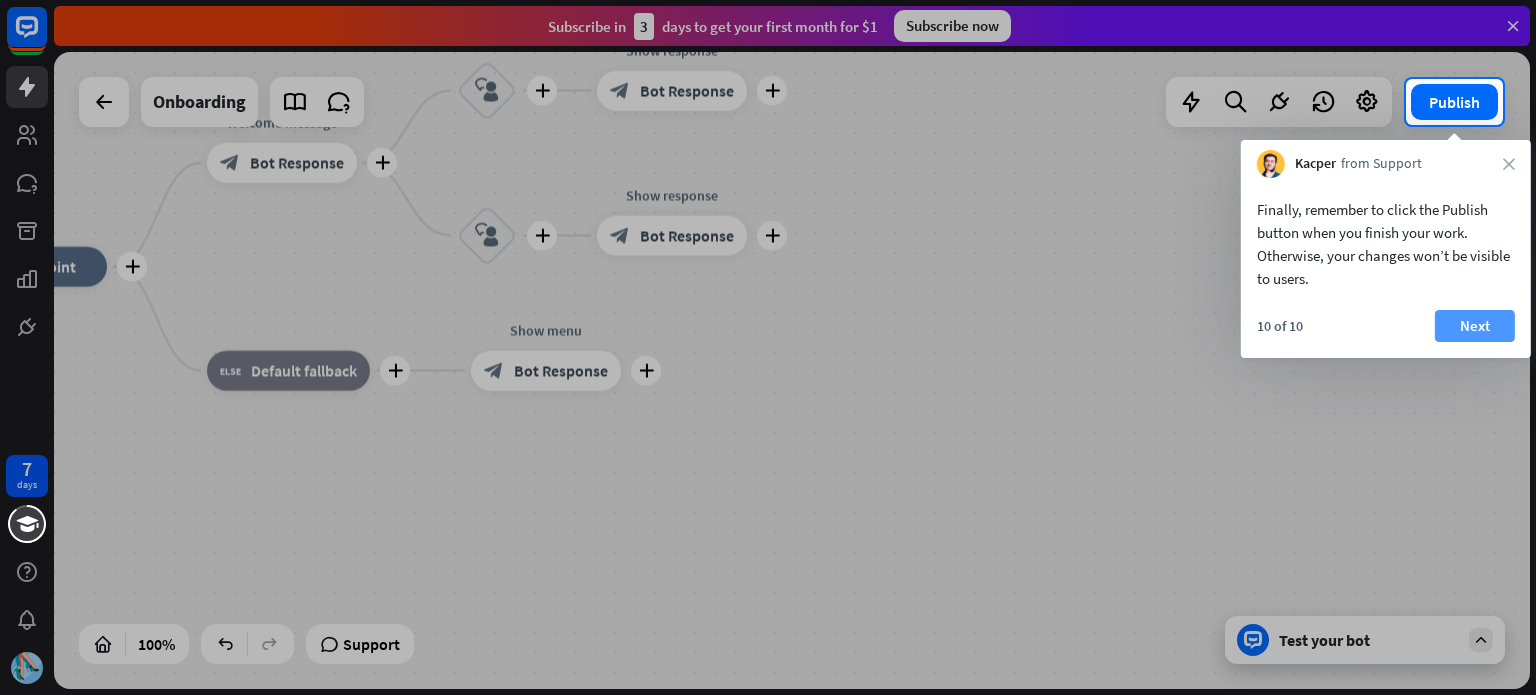 click on "Next" at bounding box center [1475, 326] 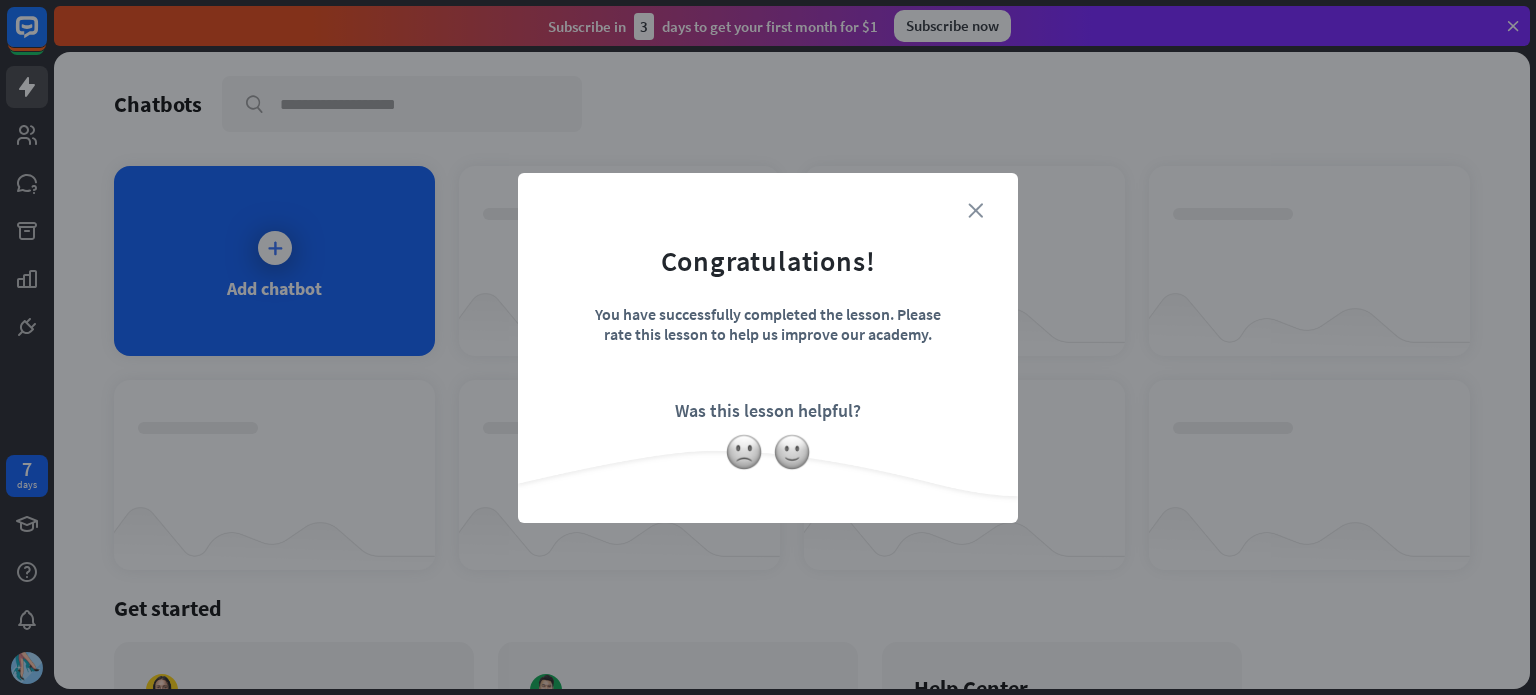click on "close" at bounding box center [975, 210] 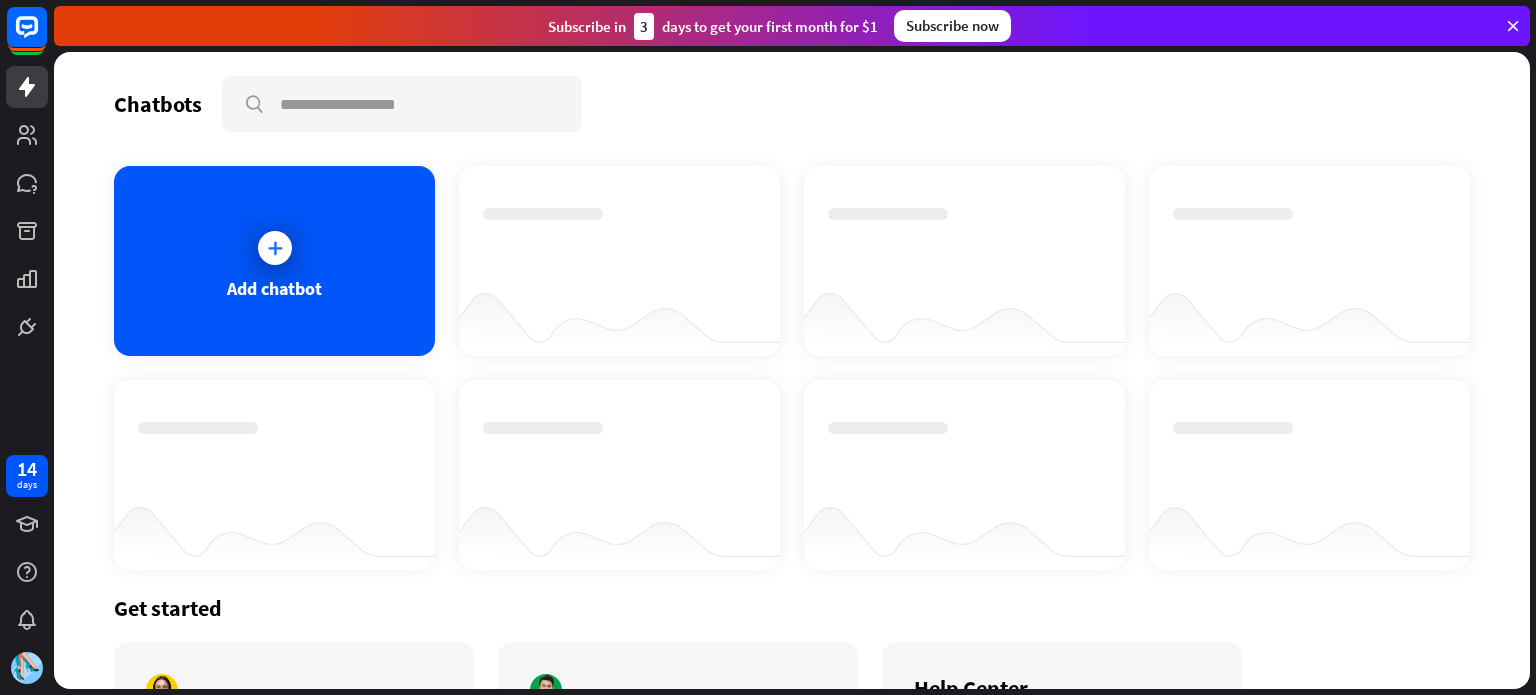 scroll, scrollTop: 0, scrollLeft: 0, axis: both 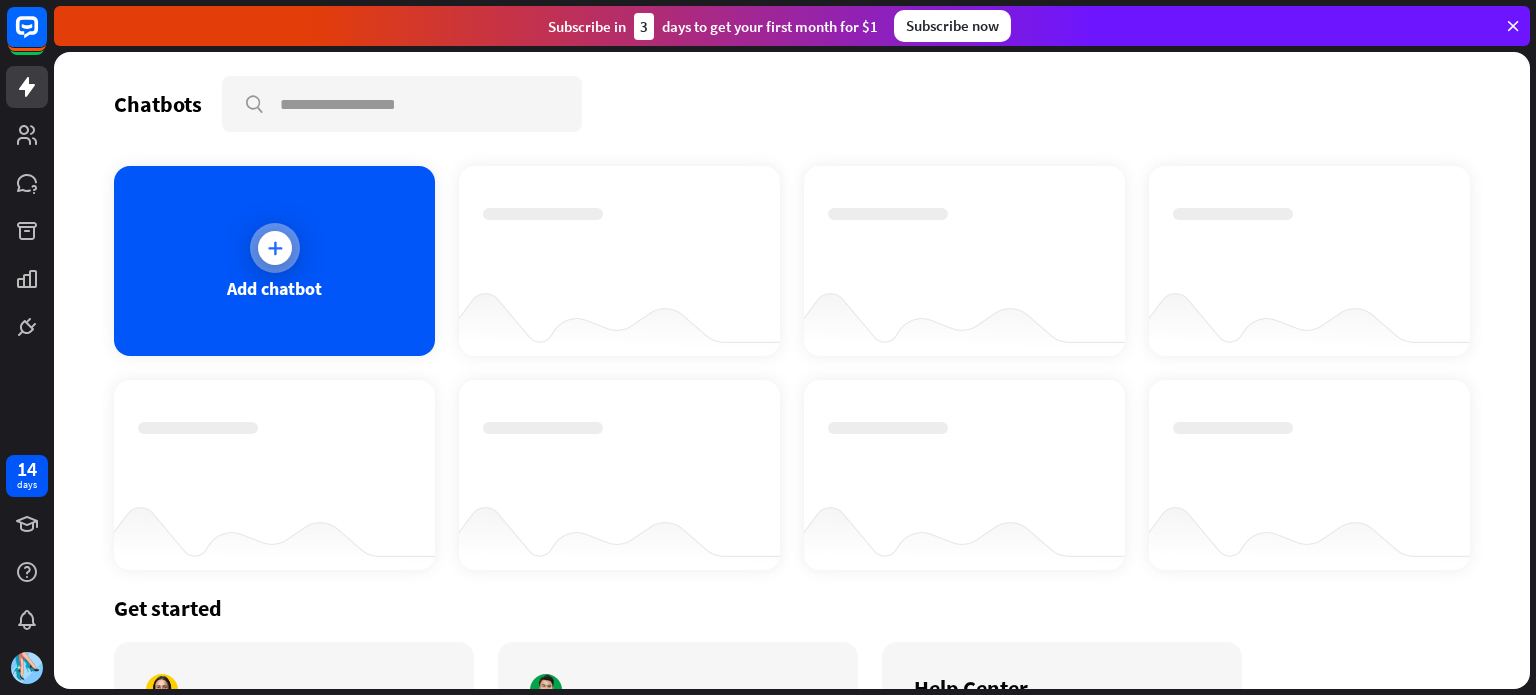 click at bounding box center [275, 248] 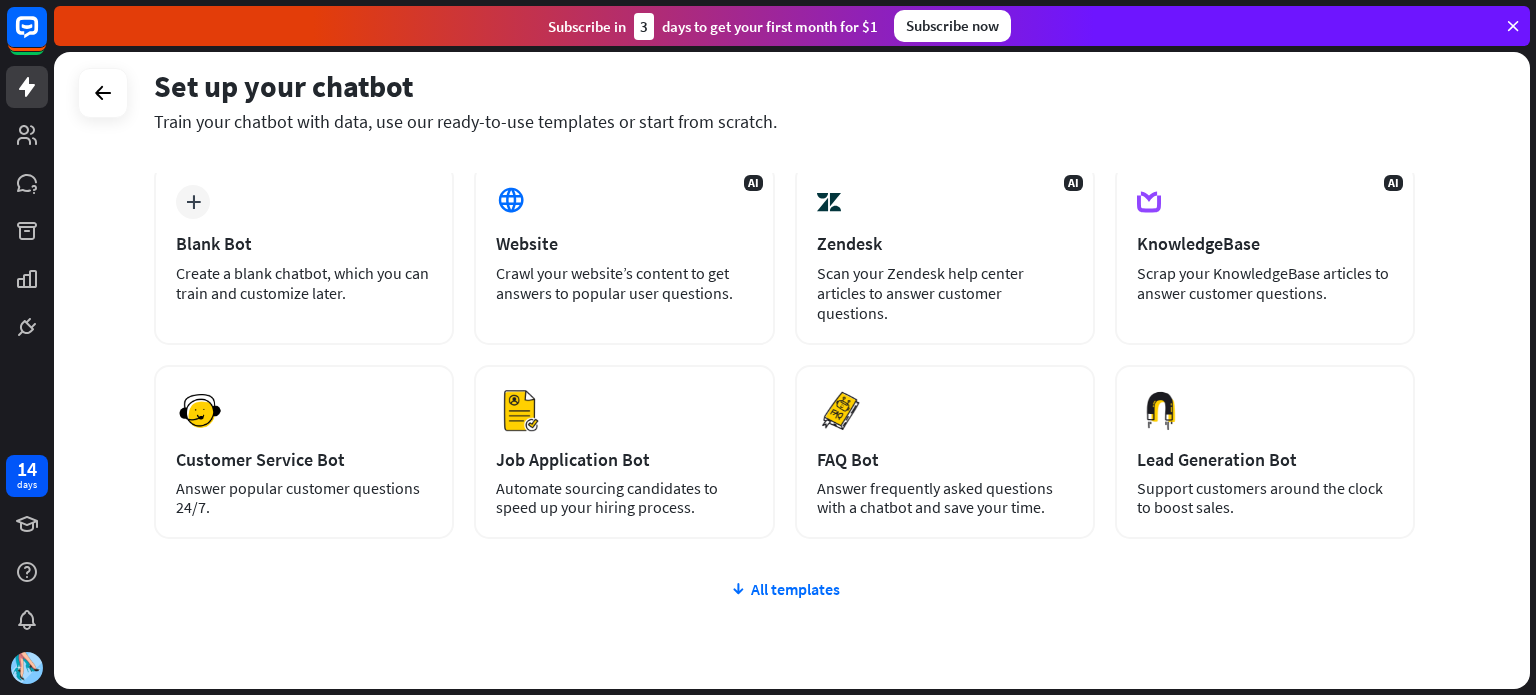 scroll, scrollTop: 0, scrollLeft: 0, axis: both 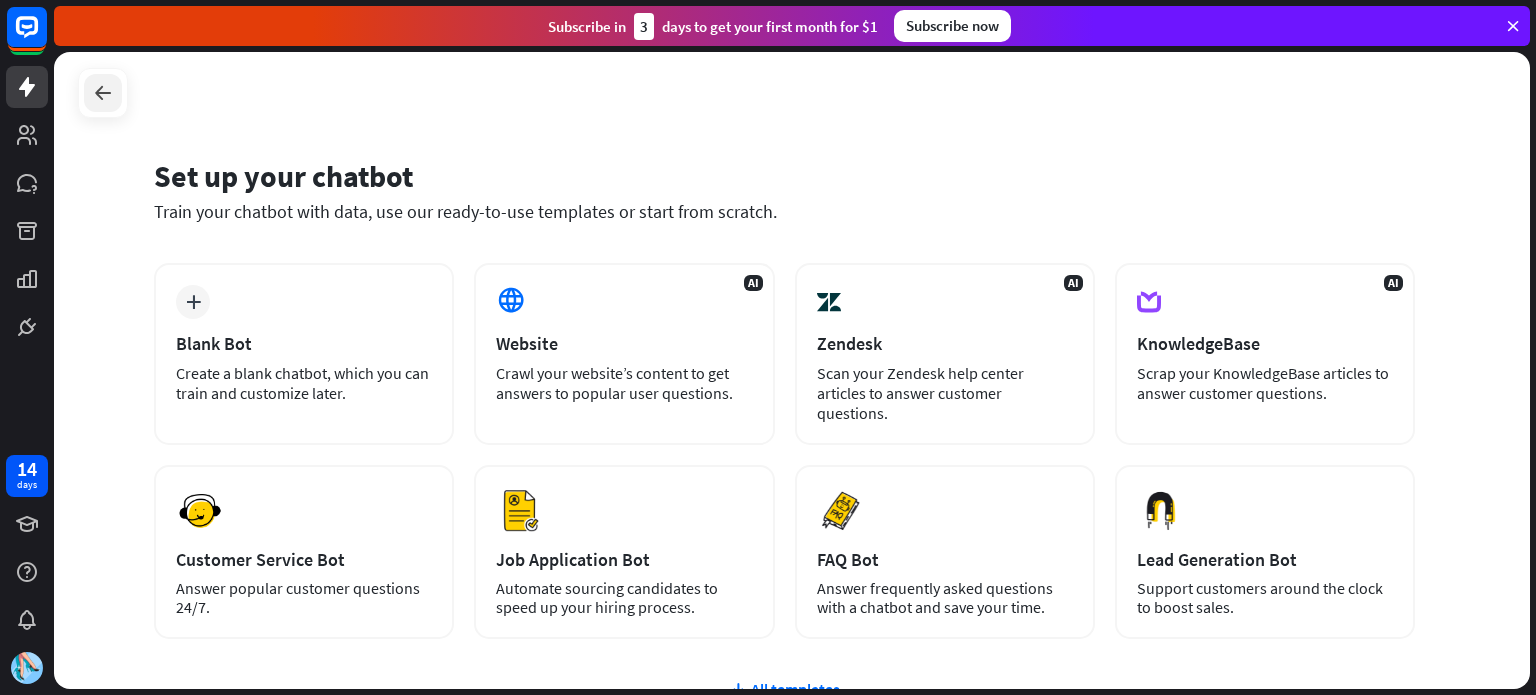 click at bounding box center [103, 93] 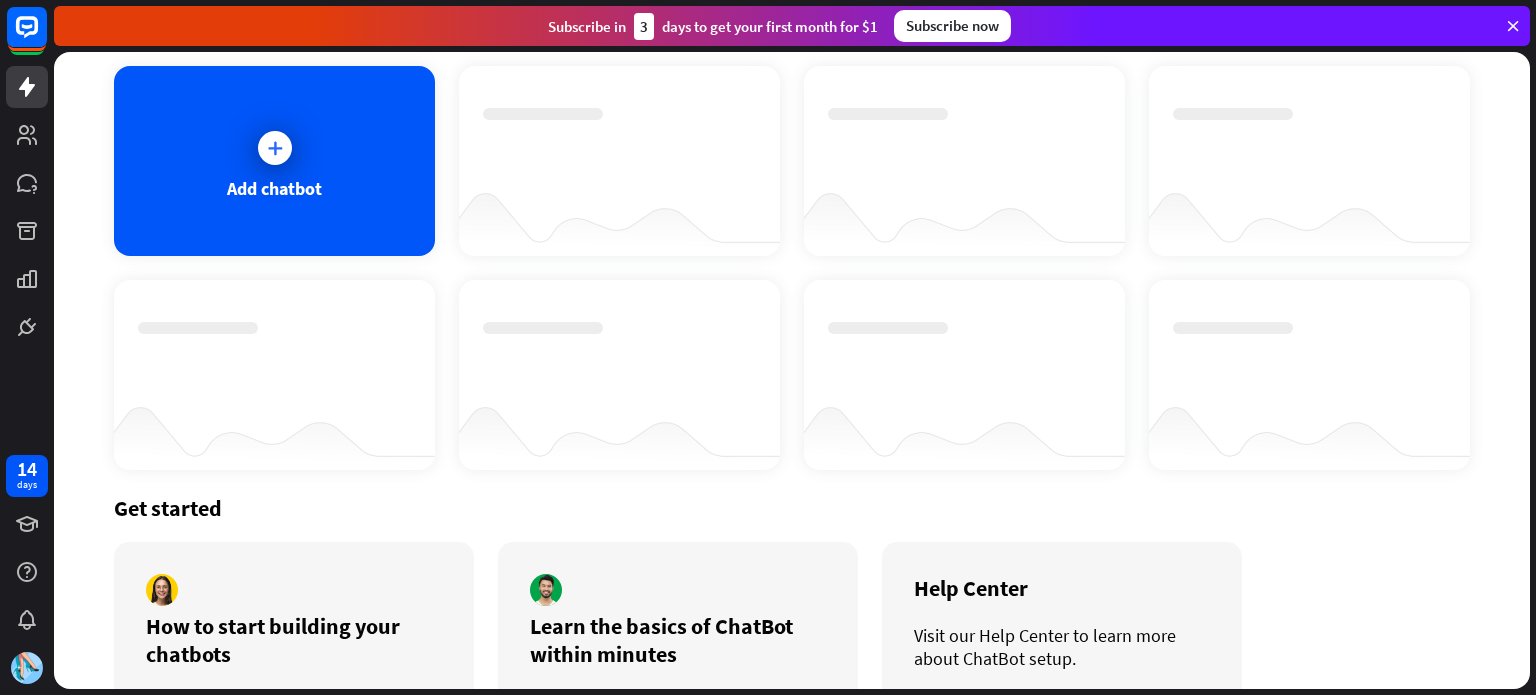 scroll, scrollTop: 196, scrollLeft: 0, axis: vertical 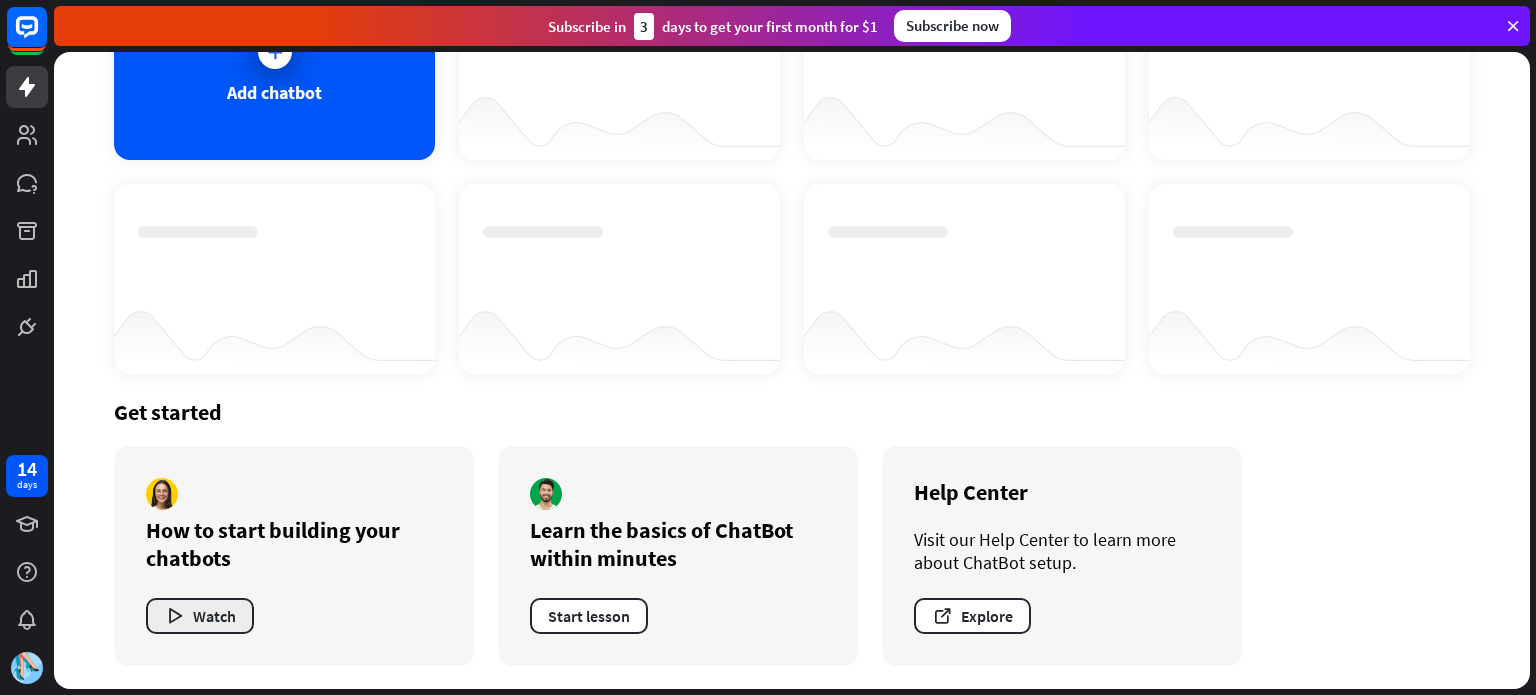 click on "Watch" at bounding box center (200, 616) 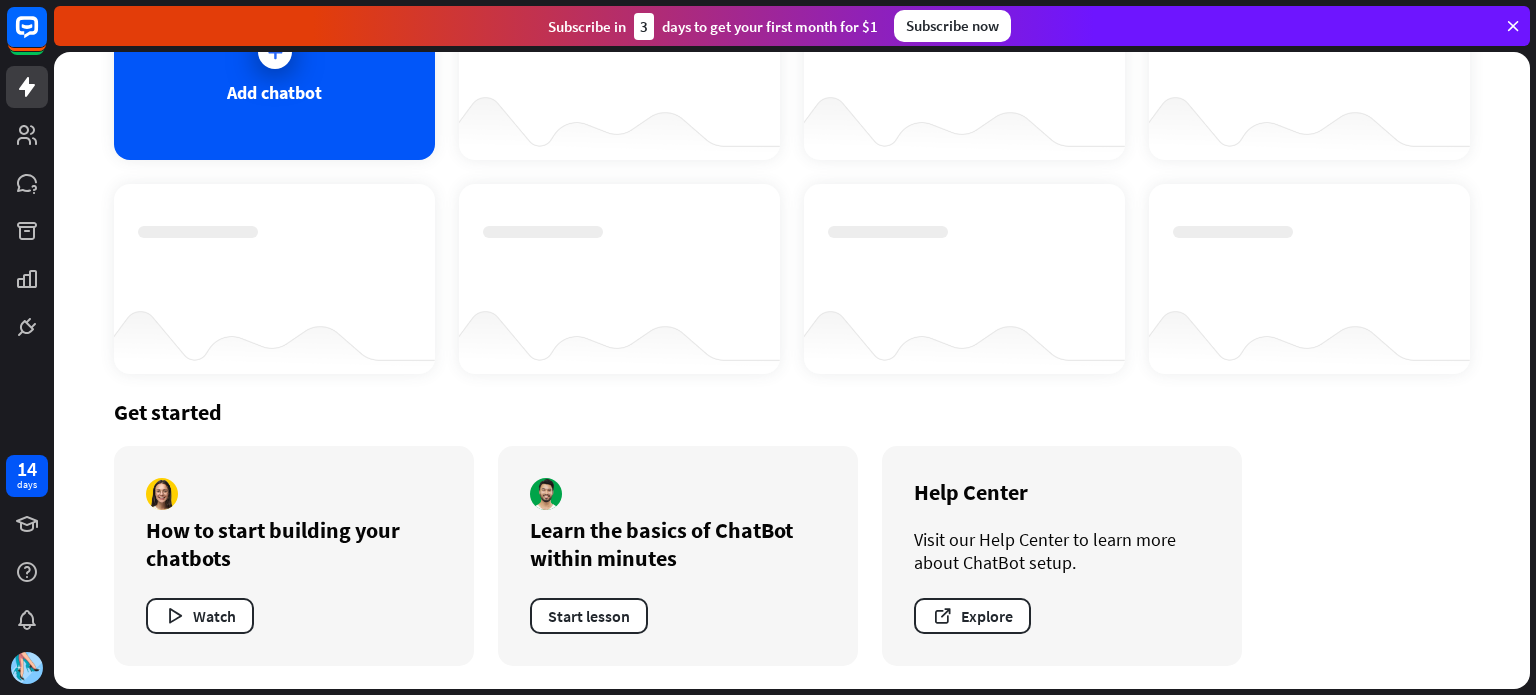 click on "close" at bounding box center [768, 347] 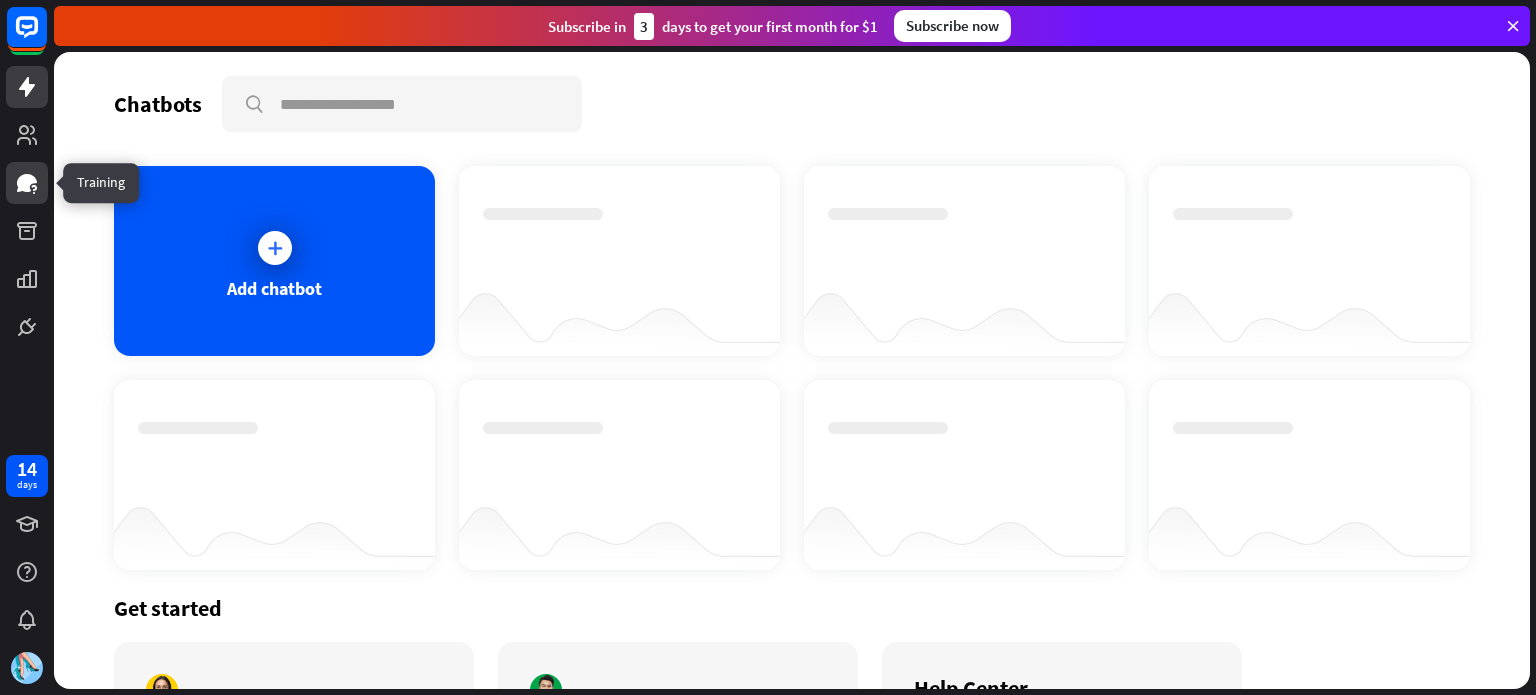 click 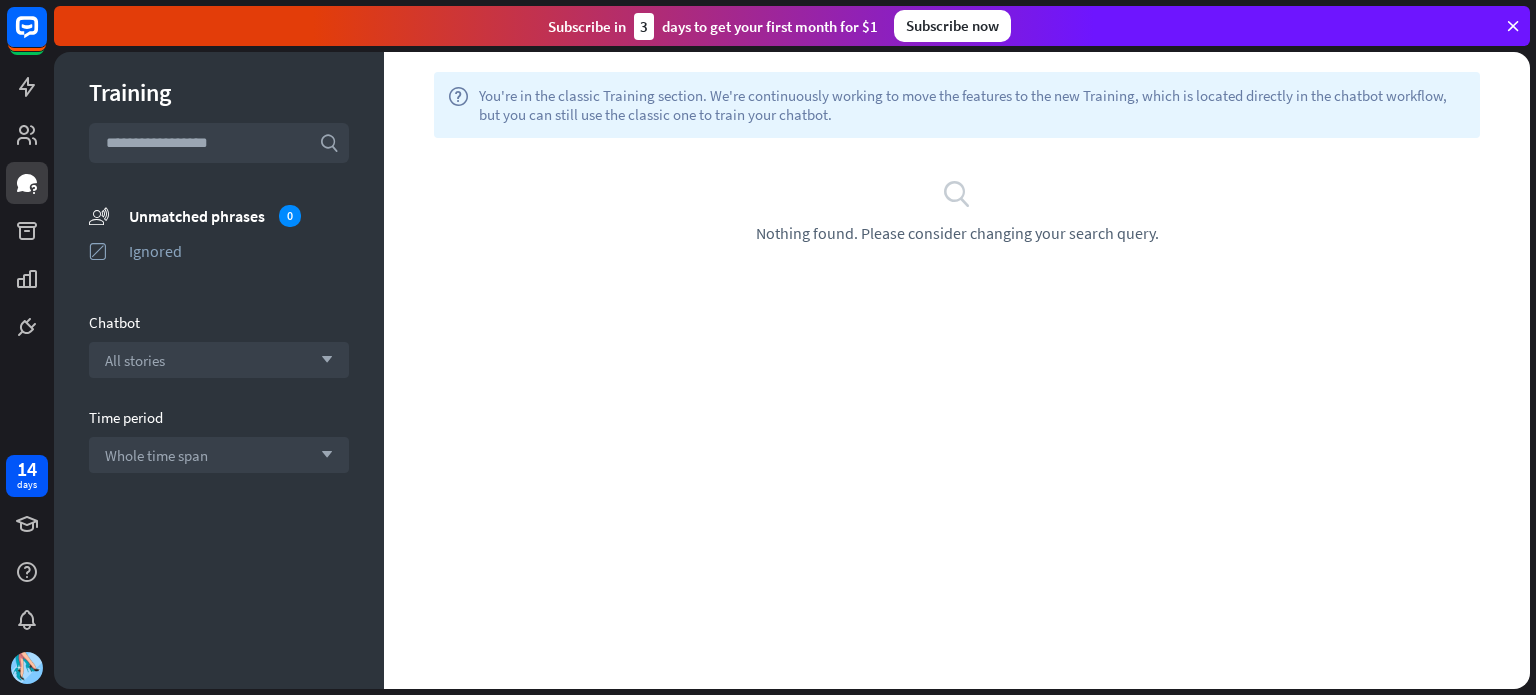 drag, startPoint x: 701, startPoint y: 260, endPoint x: 674, endPoint y: 250, distance: 28.79236 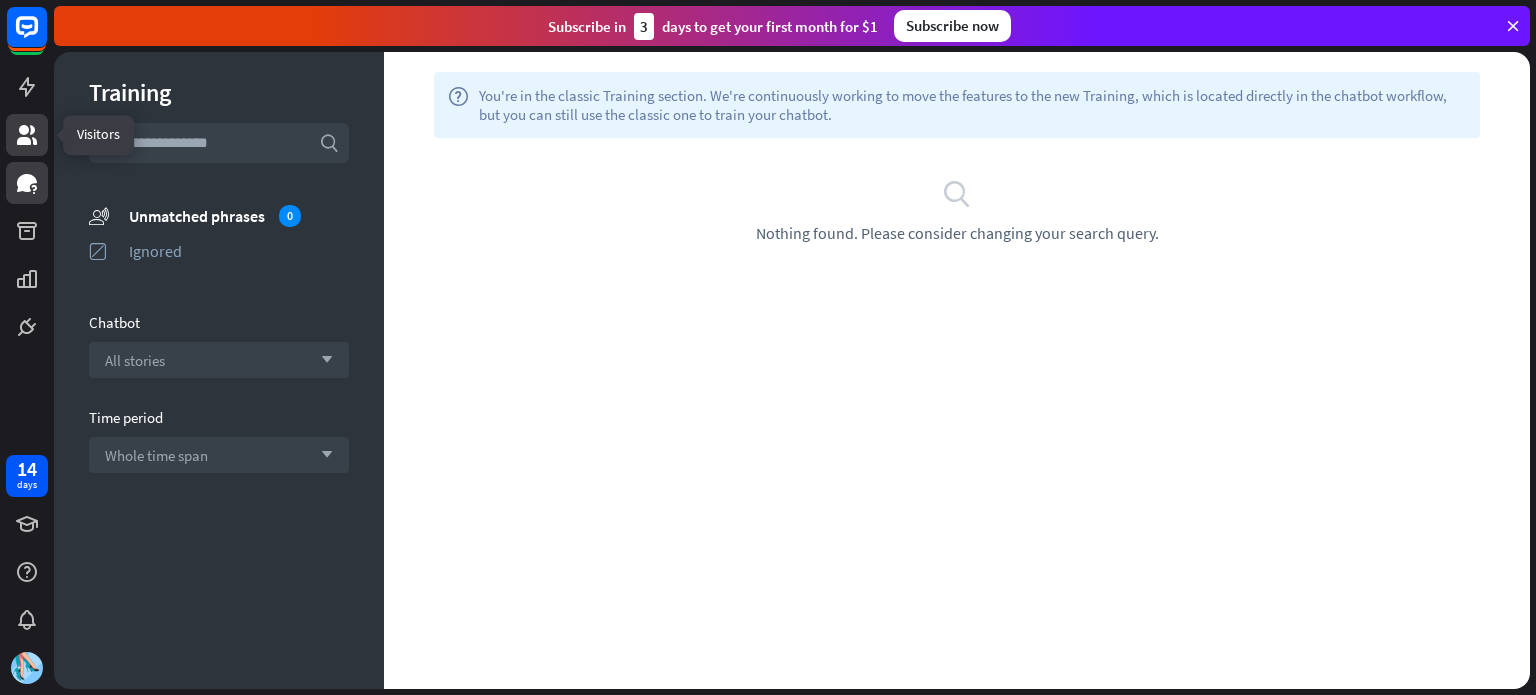 click at bounding box center (27, 135) 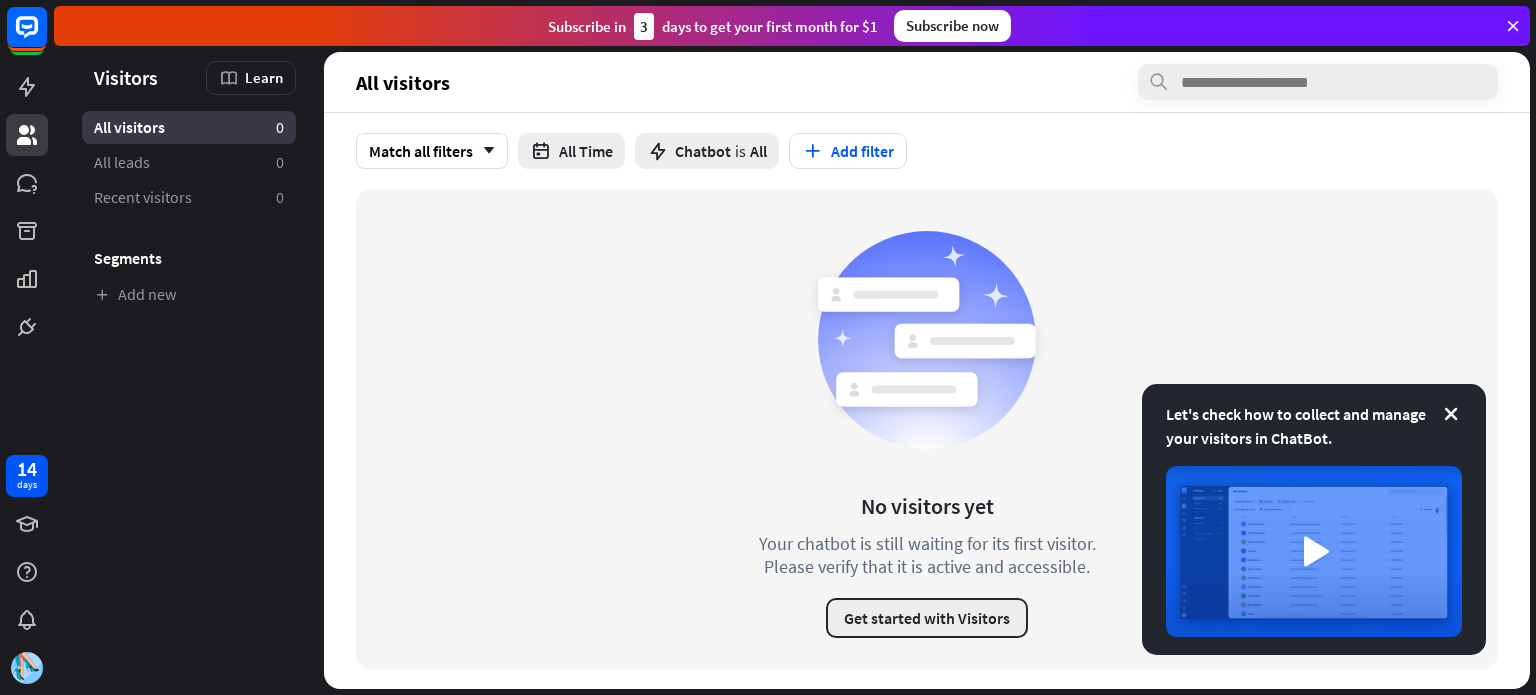 click on "Get started with Visitors" at bounding box center (927, 618) 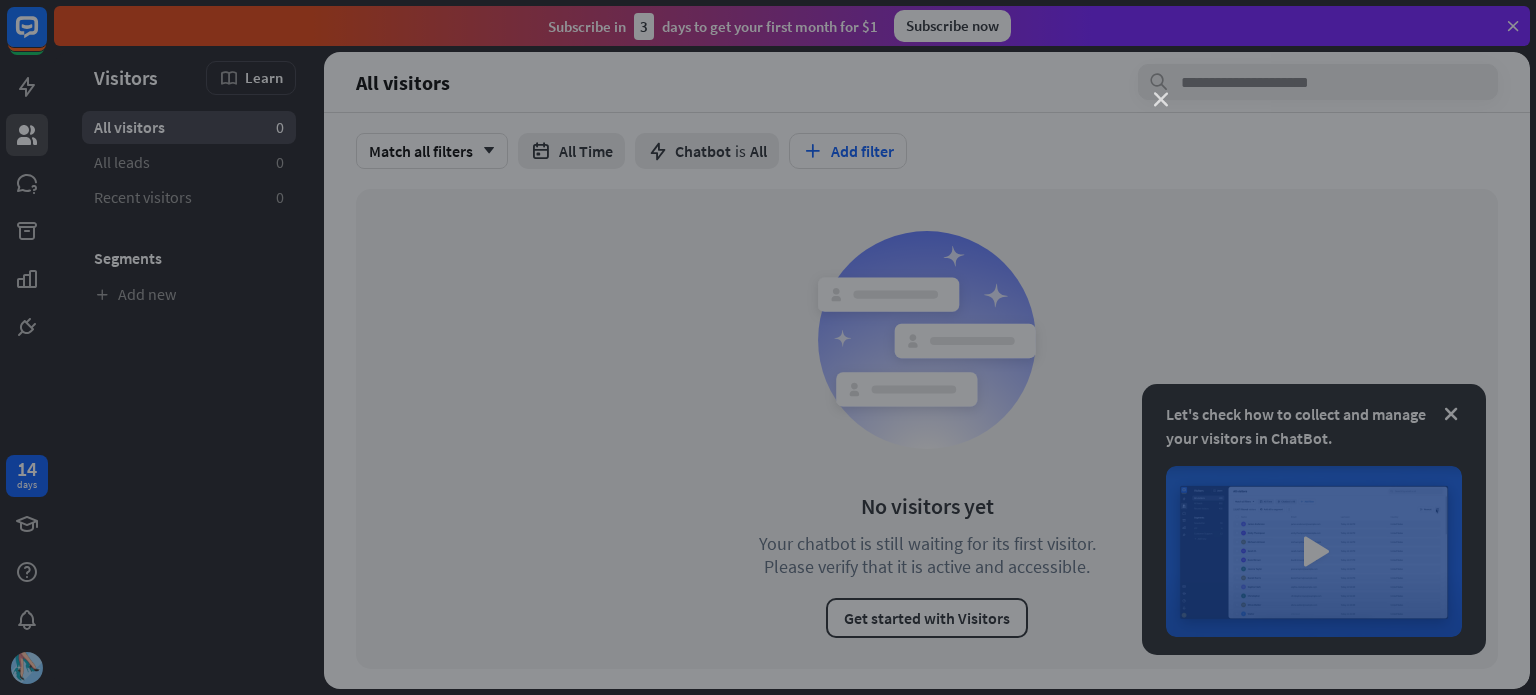 click on "close" at bounding box center (1161, 100) 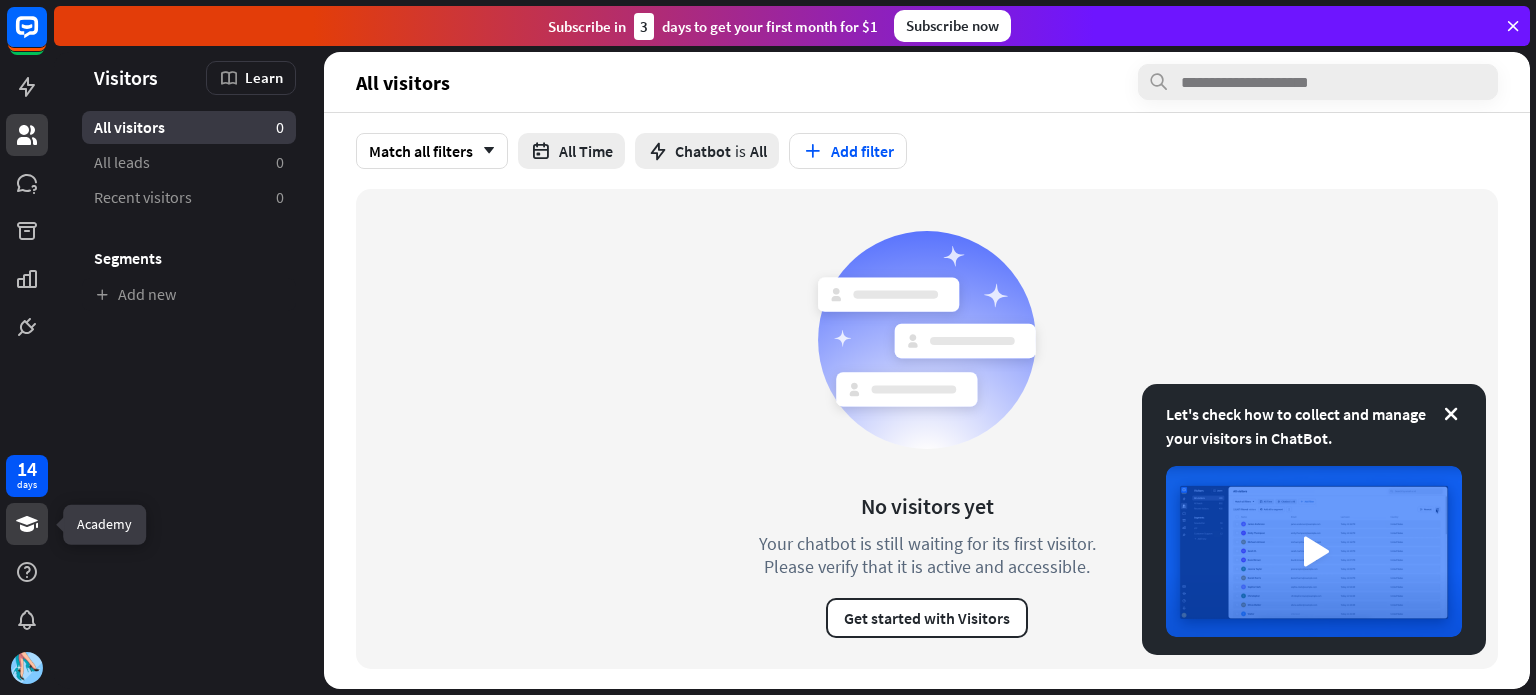 click 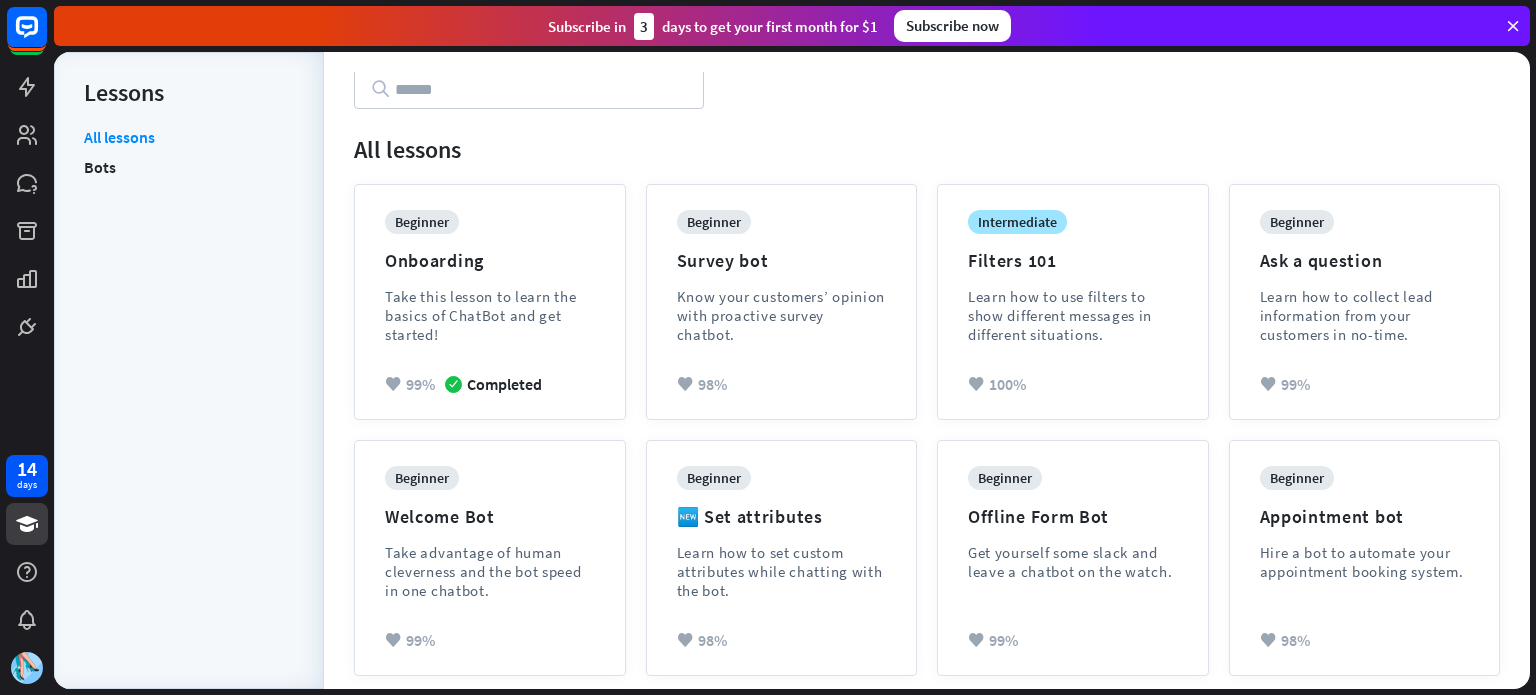 scroll, scrollTop: 0, scrollLeft: 0, axis: both 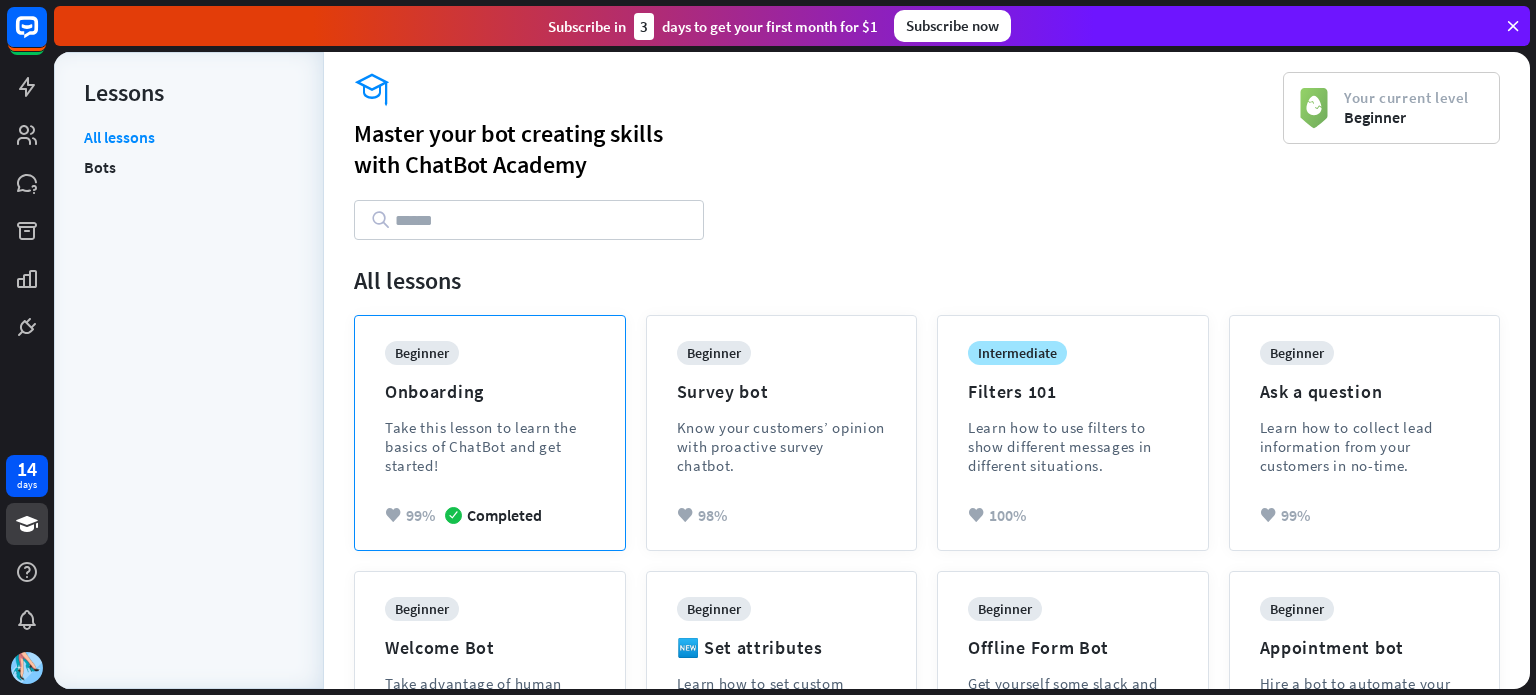 click on "beginner
Onboarding
Take this lesson to learn the basics of ChatBot and get started!" at bounding box center [490, 423] 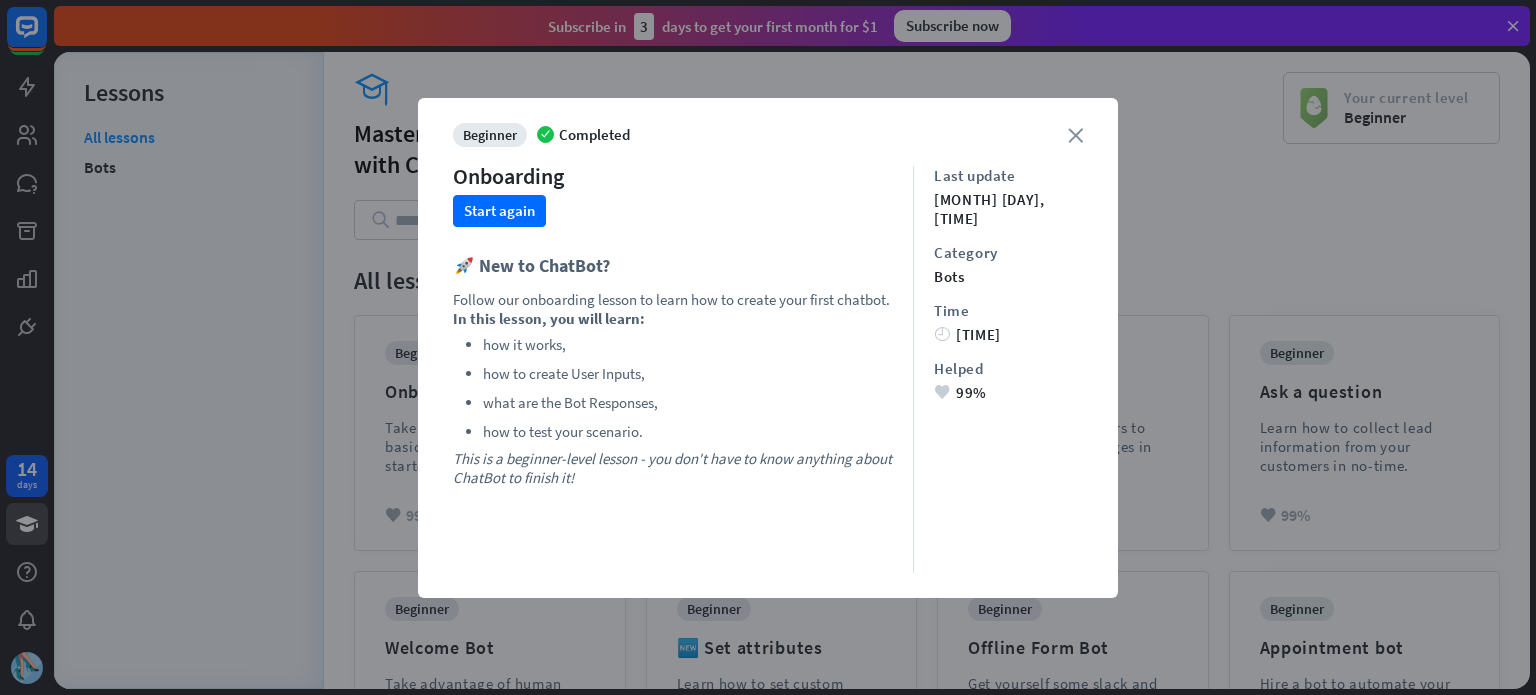 click on "close" at bounding box center [1075, 135] 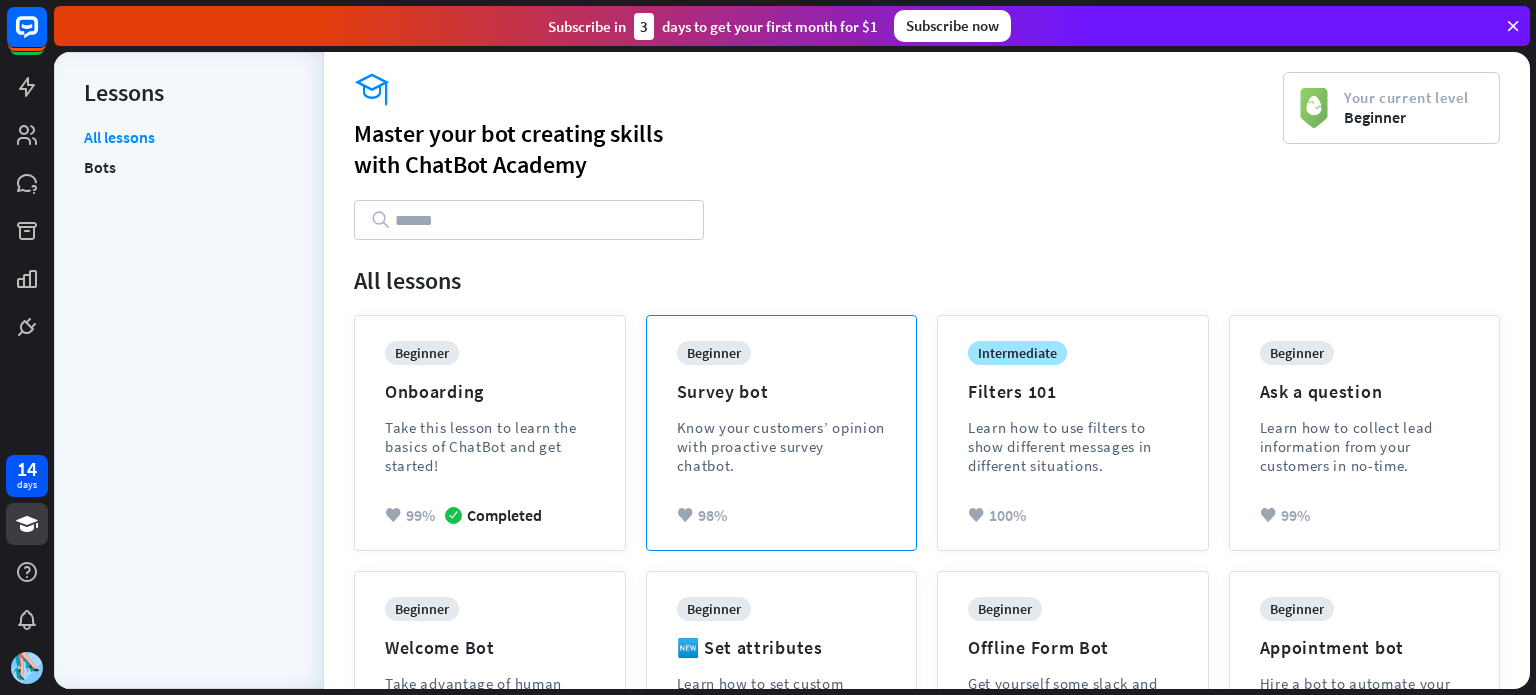 click on "Know your customers’ opinion with proactive survey chatbot." at bounding box center (782, 446) 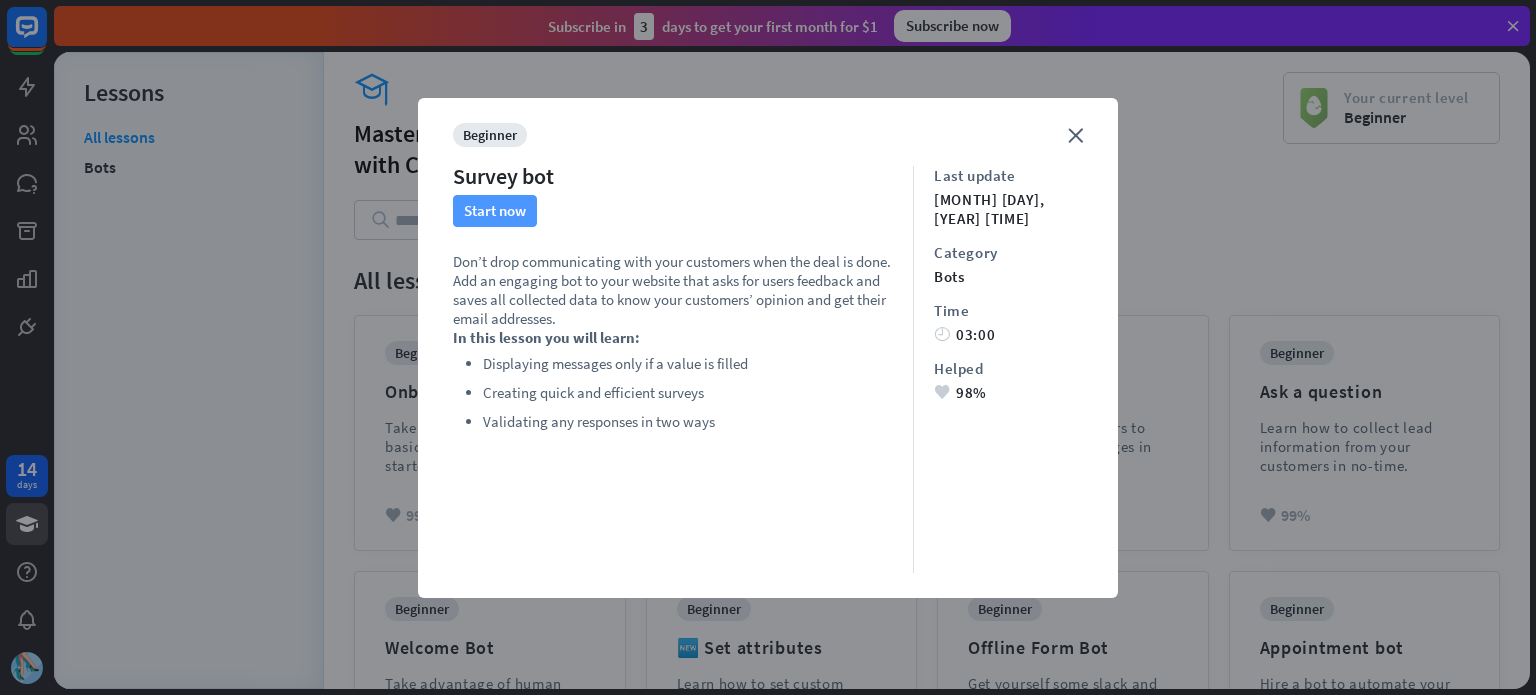 click on "Start now" at bounding box center [495, 211] 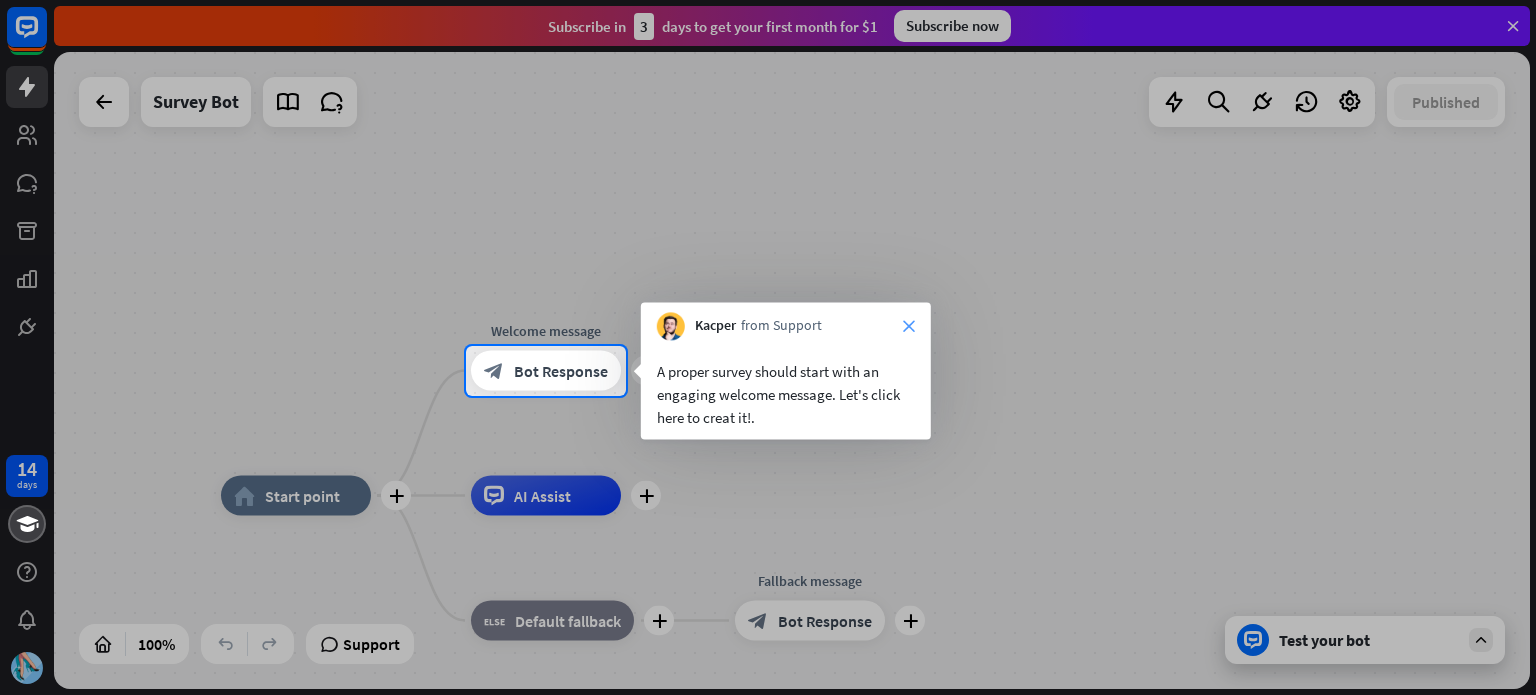 click on "close" at bounding box center [909, 326] 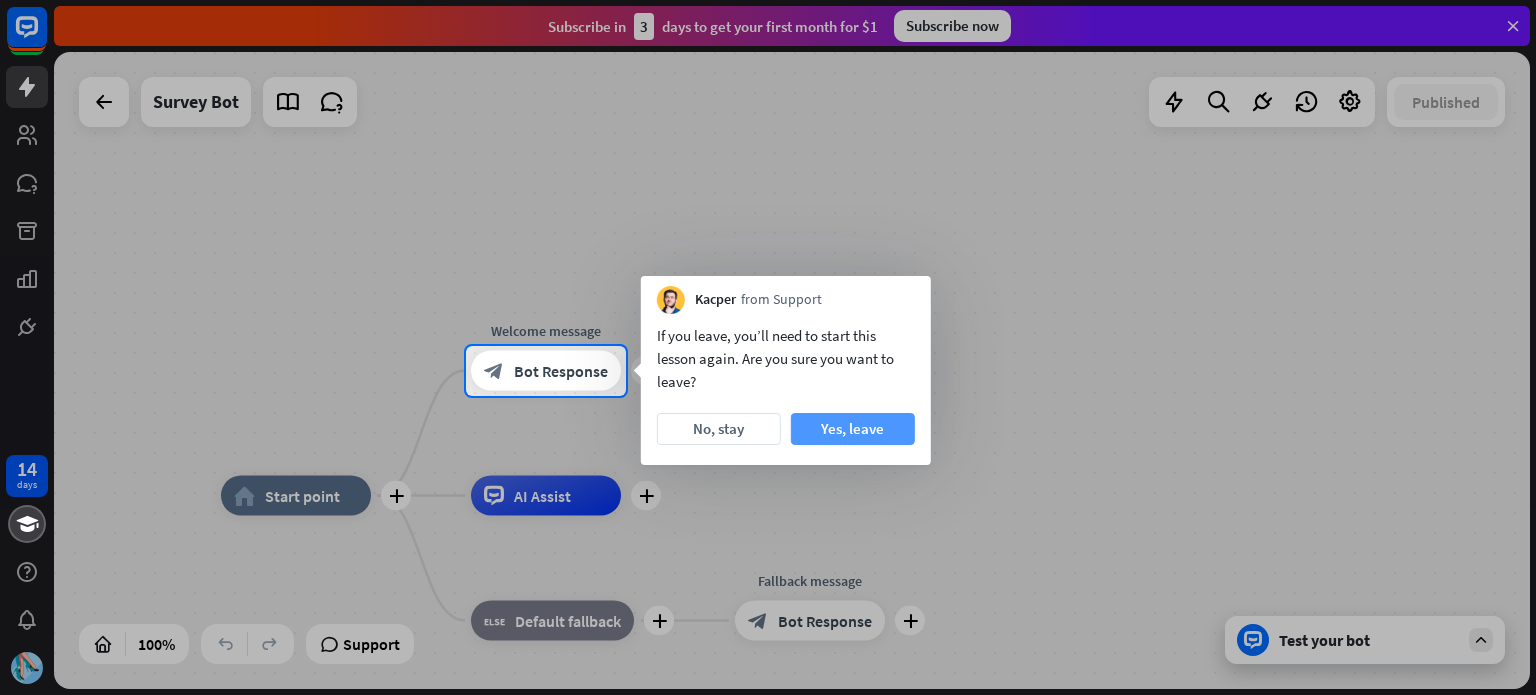 click on "Yes, leave" at bounding box center (853, 429) 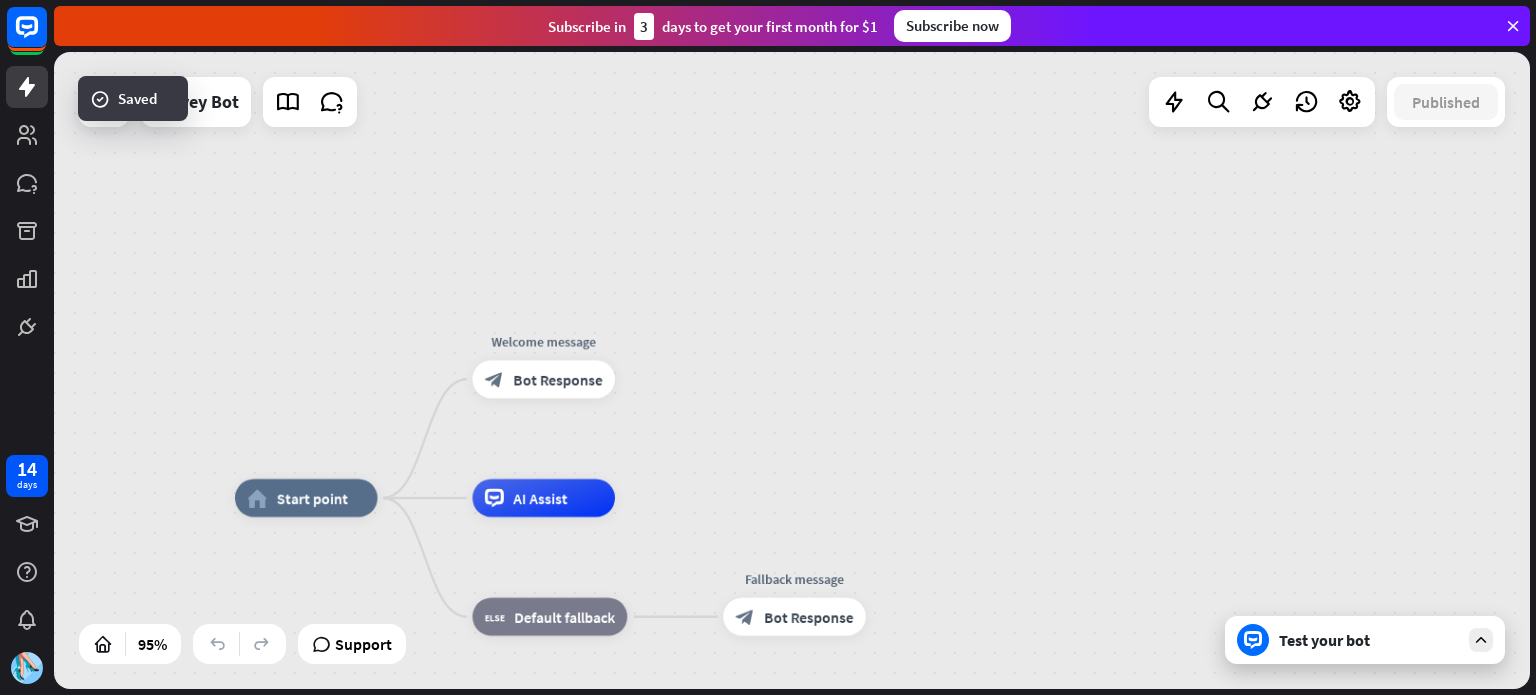 click on "Edit name   more_horiz             home_2   Start point                 Welcome message   block_bot_response   Bot Response                     AI Assist                   block_fallback   Default fallback                 Fallback message   block_bot_response   Bot Response" at bounding box center (792, 370) 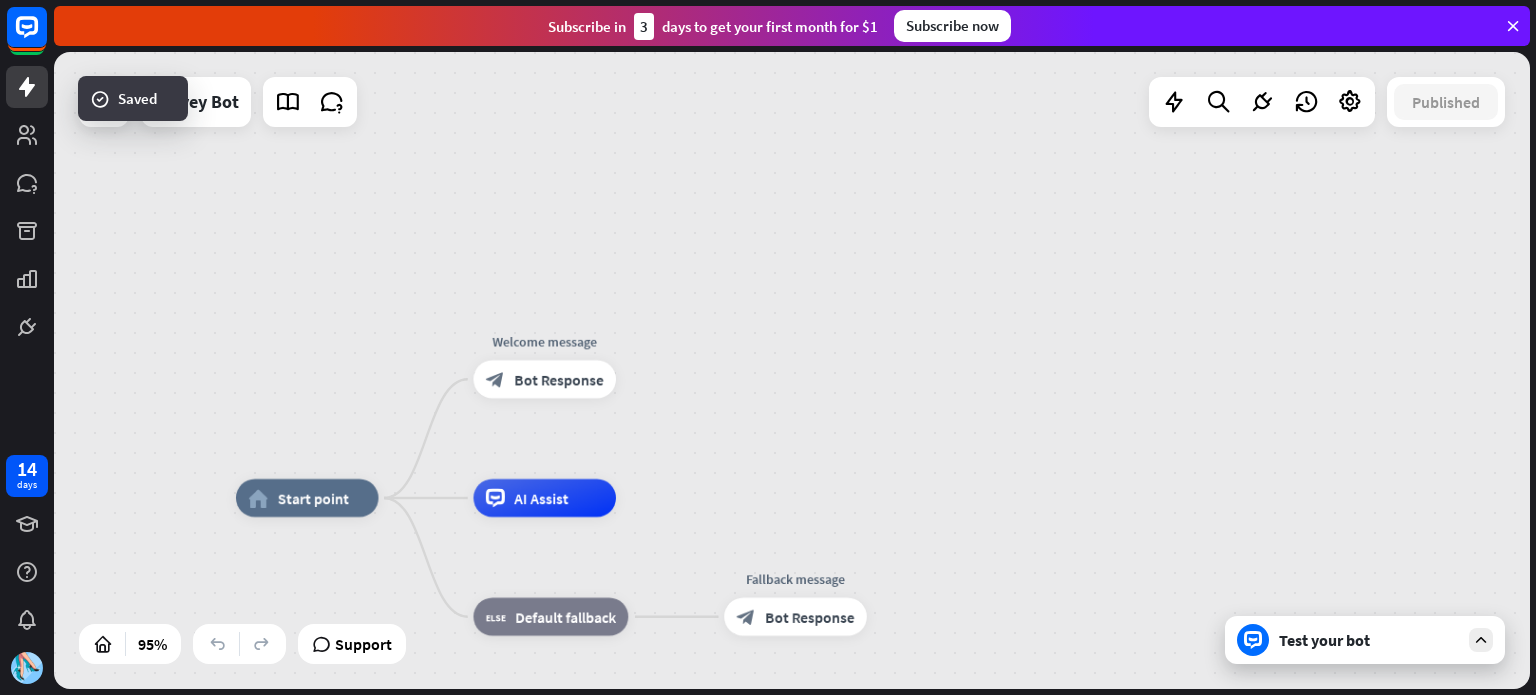 click on "home_2   Start point                 Welcome message   block_bot_response   Bot Response                     AI Assist                   block_fallback   Default fallback                 Fallback message   block_bot_response   Bot Response" at bounding box center [792, 370] 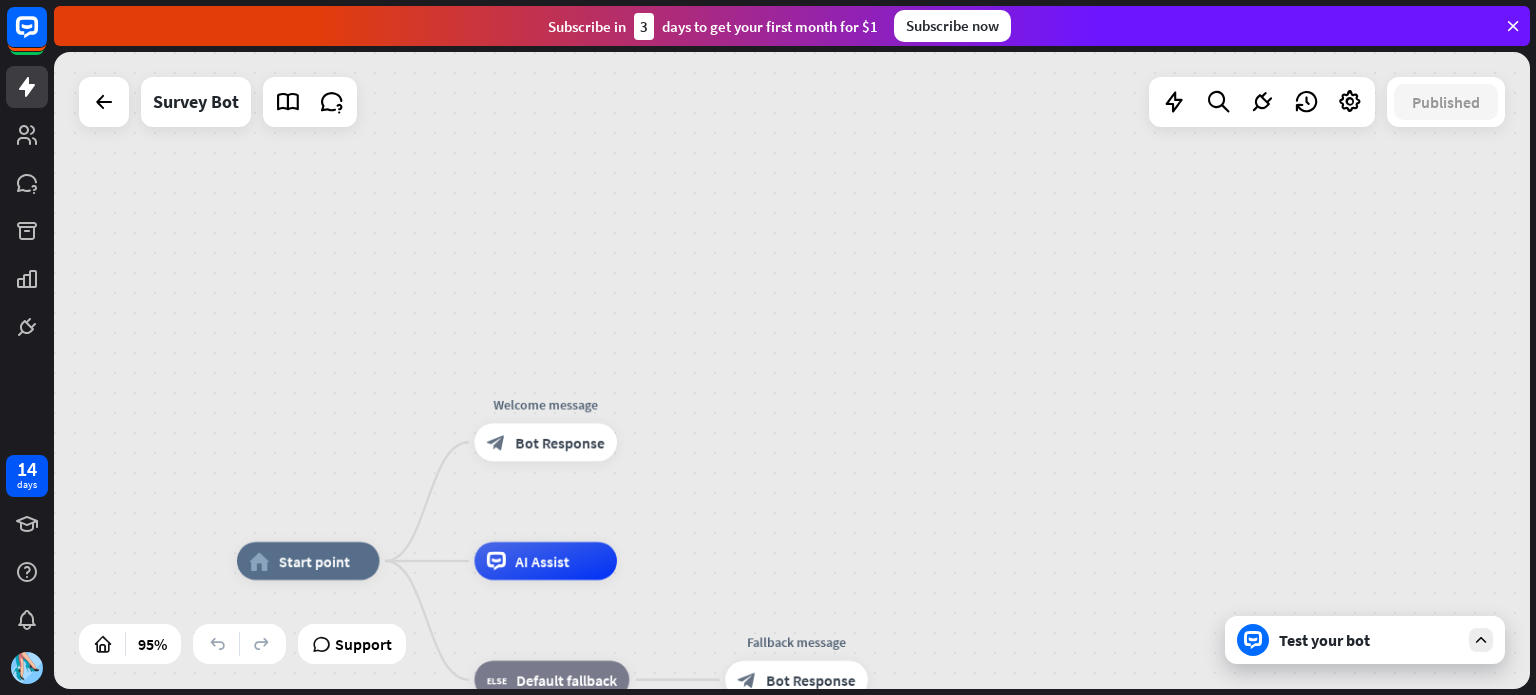 drag, startPoint x: 1059, startPoint y: 342, endPoint x: 1159, endPoint y: 126, distance: 238.0252 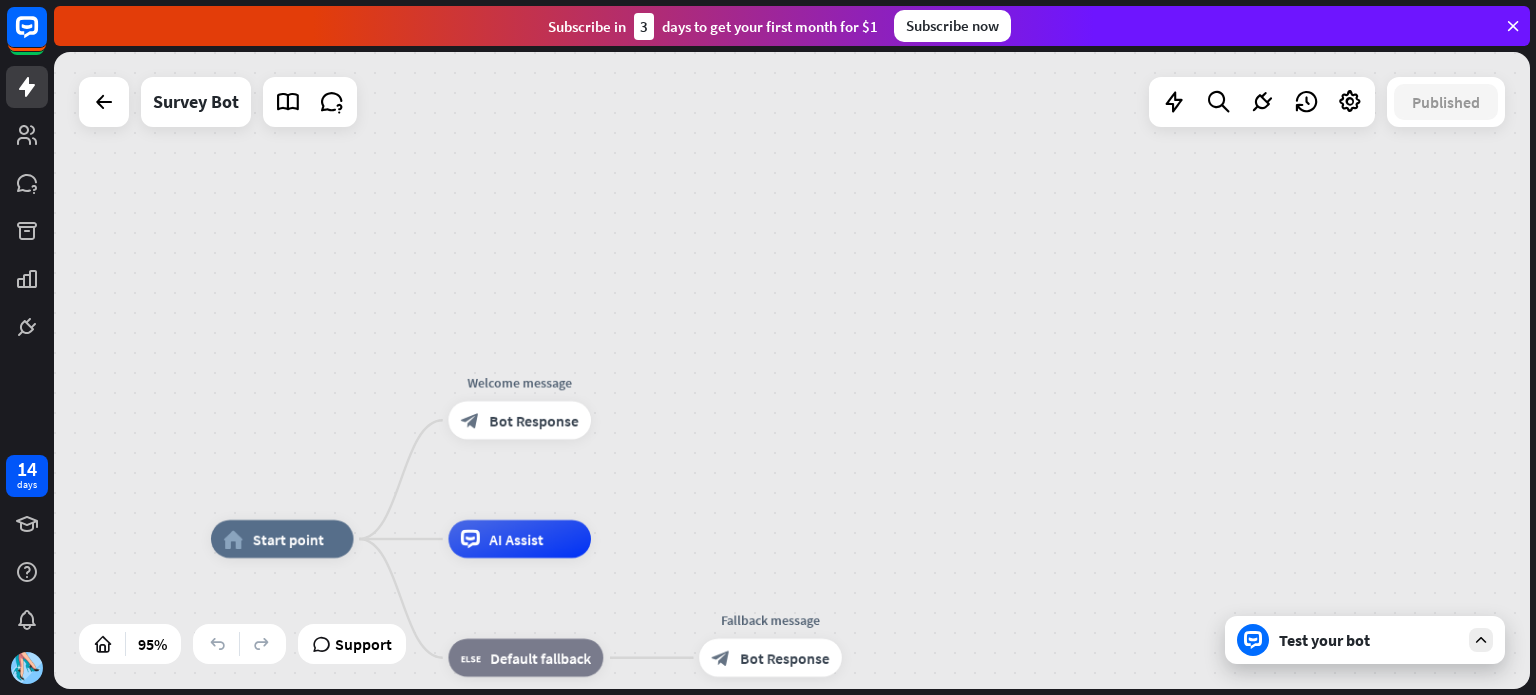 click 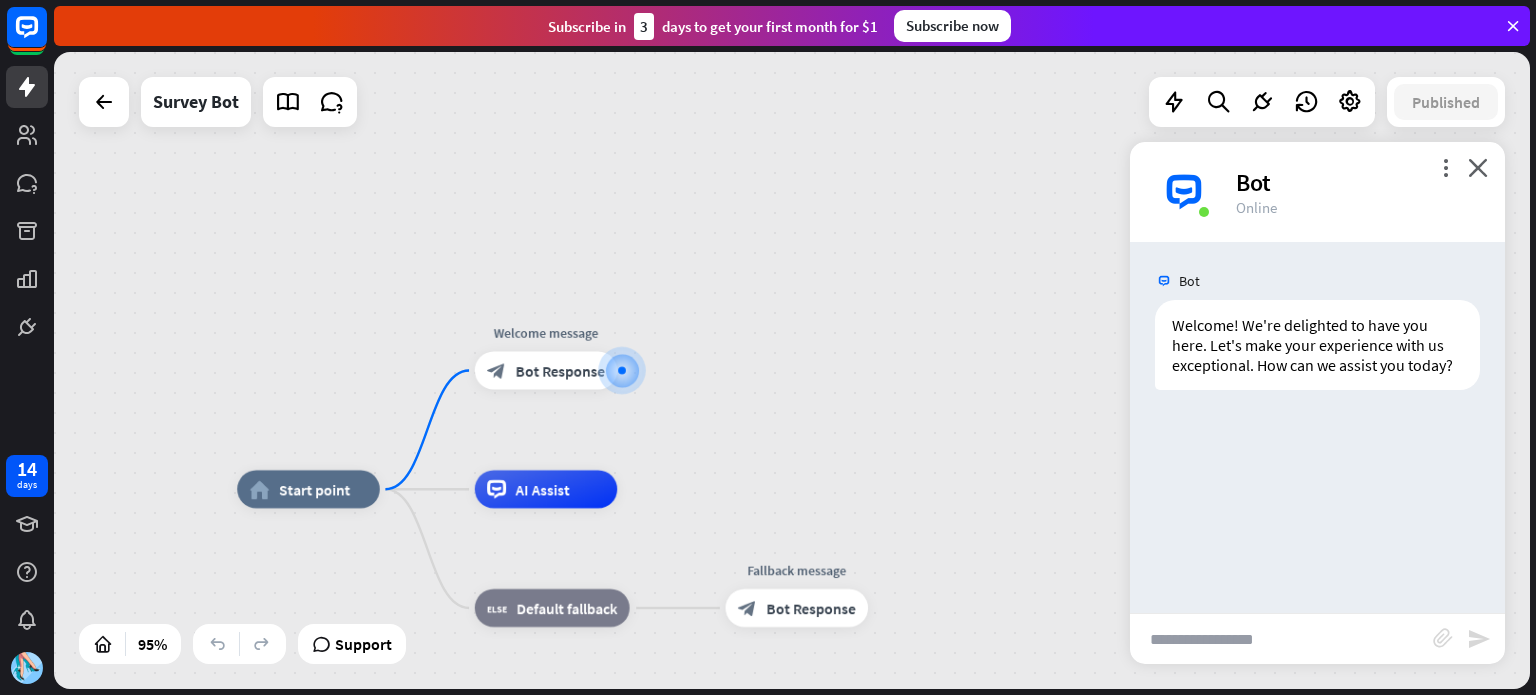 click at bounding box center [1281, 639] 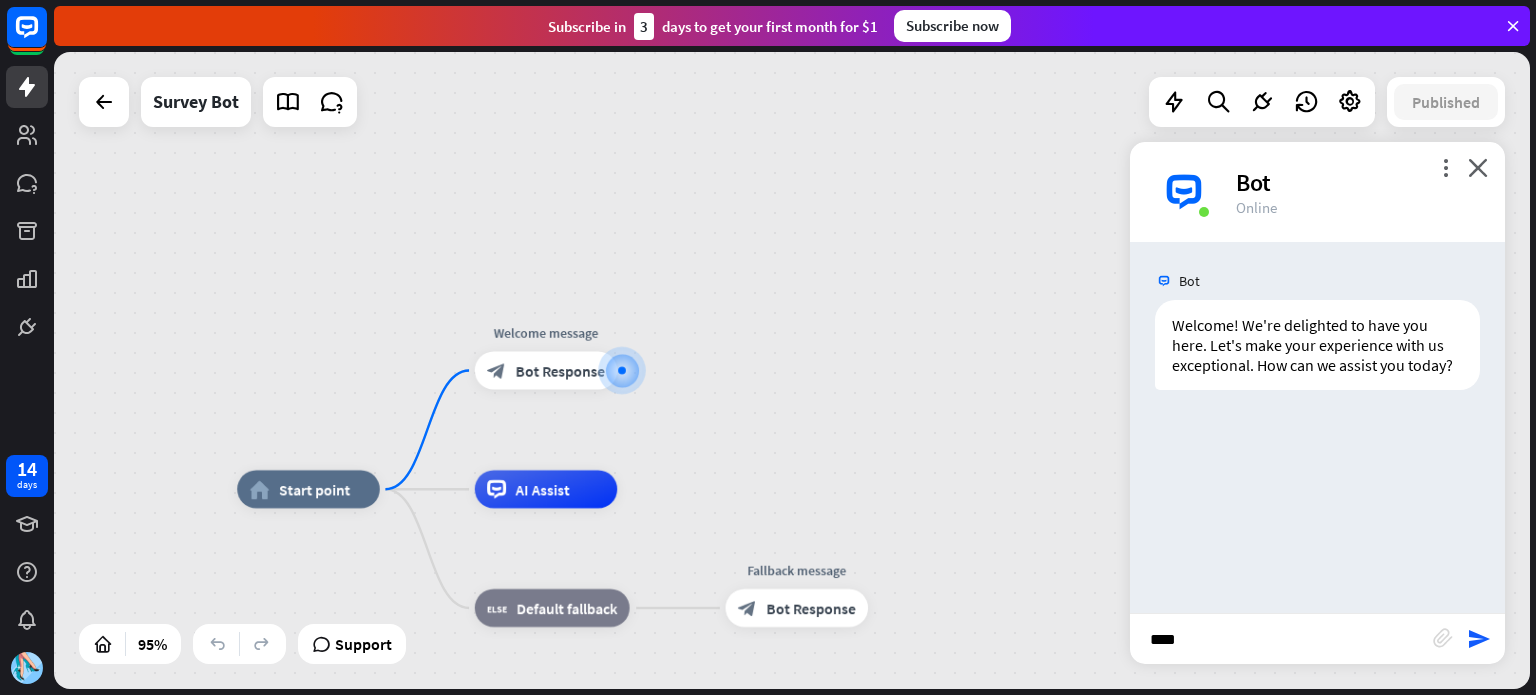 type on "*****" 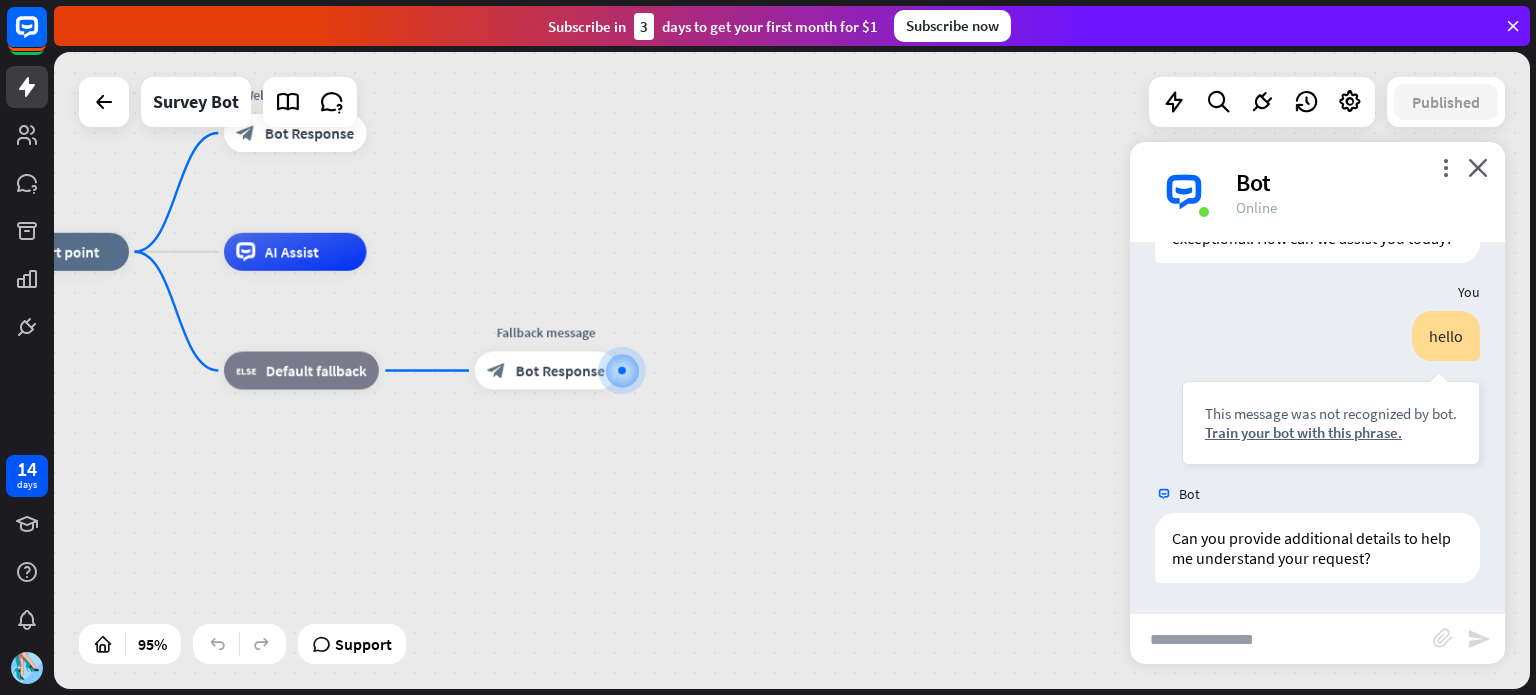 scroll, scrollTop: 146, scrollLeft: 0, axis: vertical 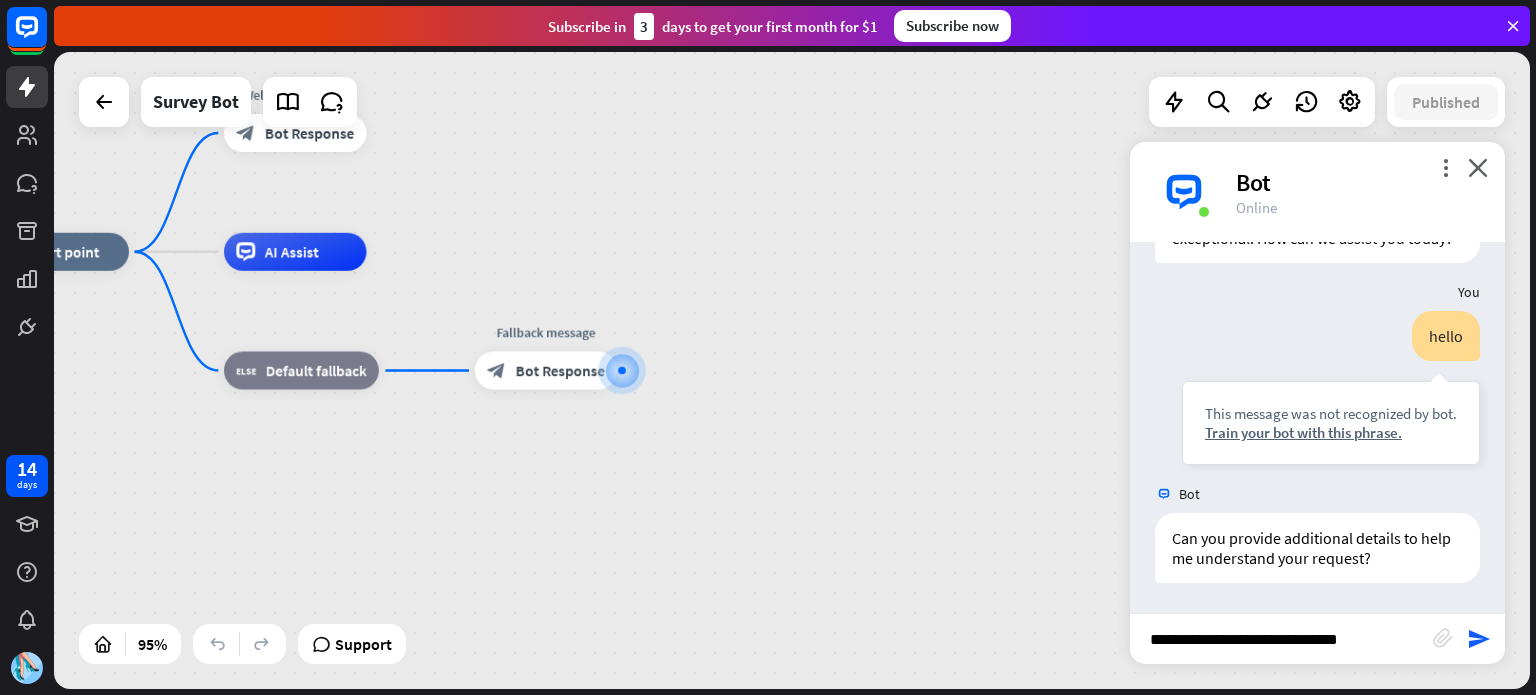 type on "**********" 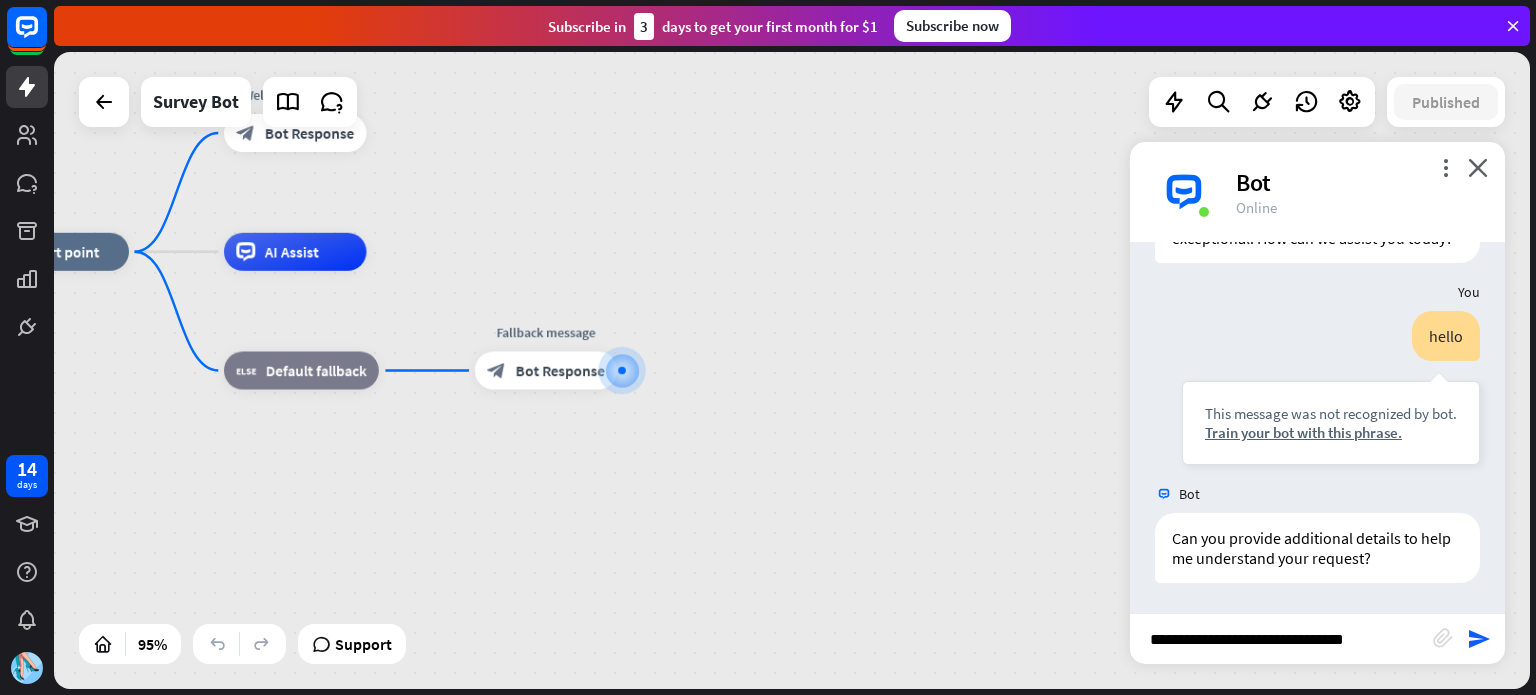type 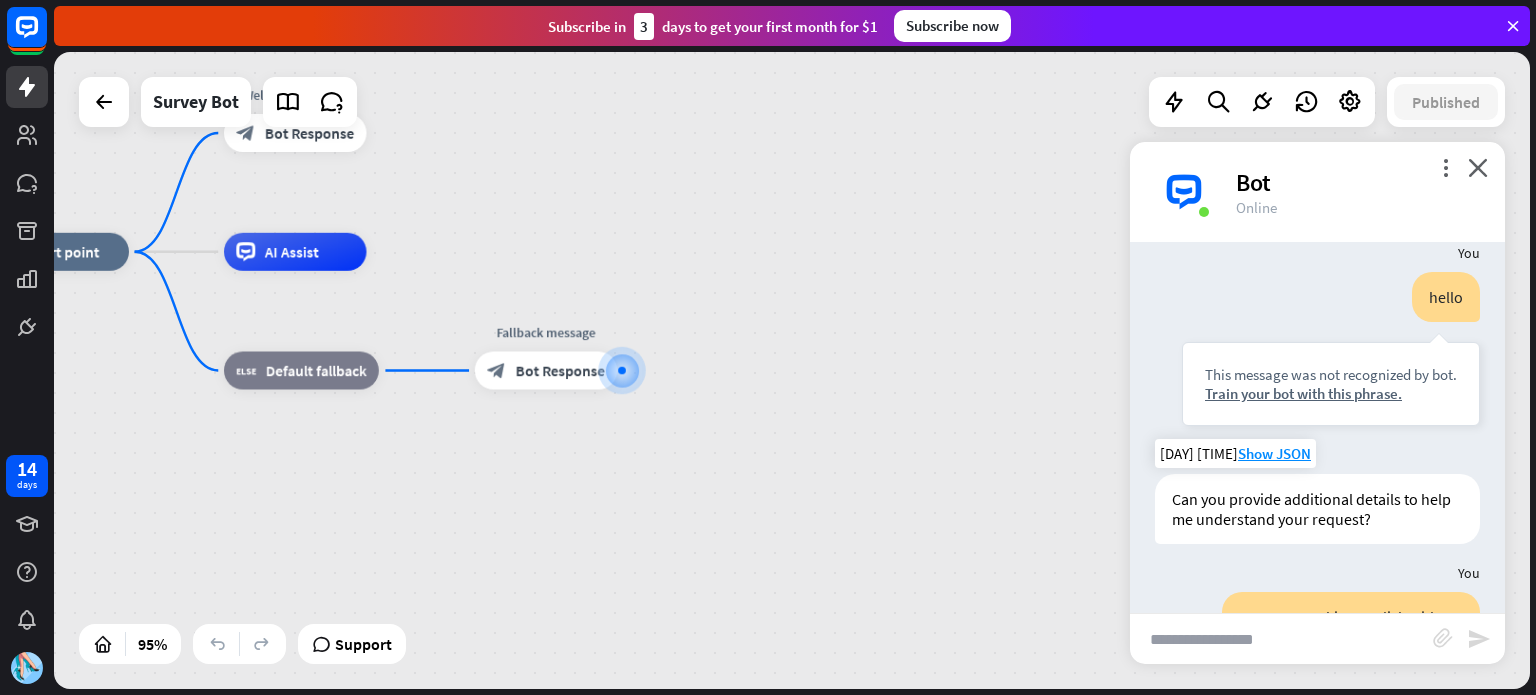 scroll, scrollTop: 0, scrollLeft: 0, axis: both 